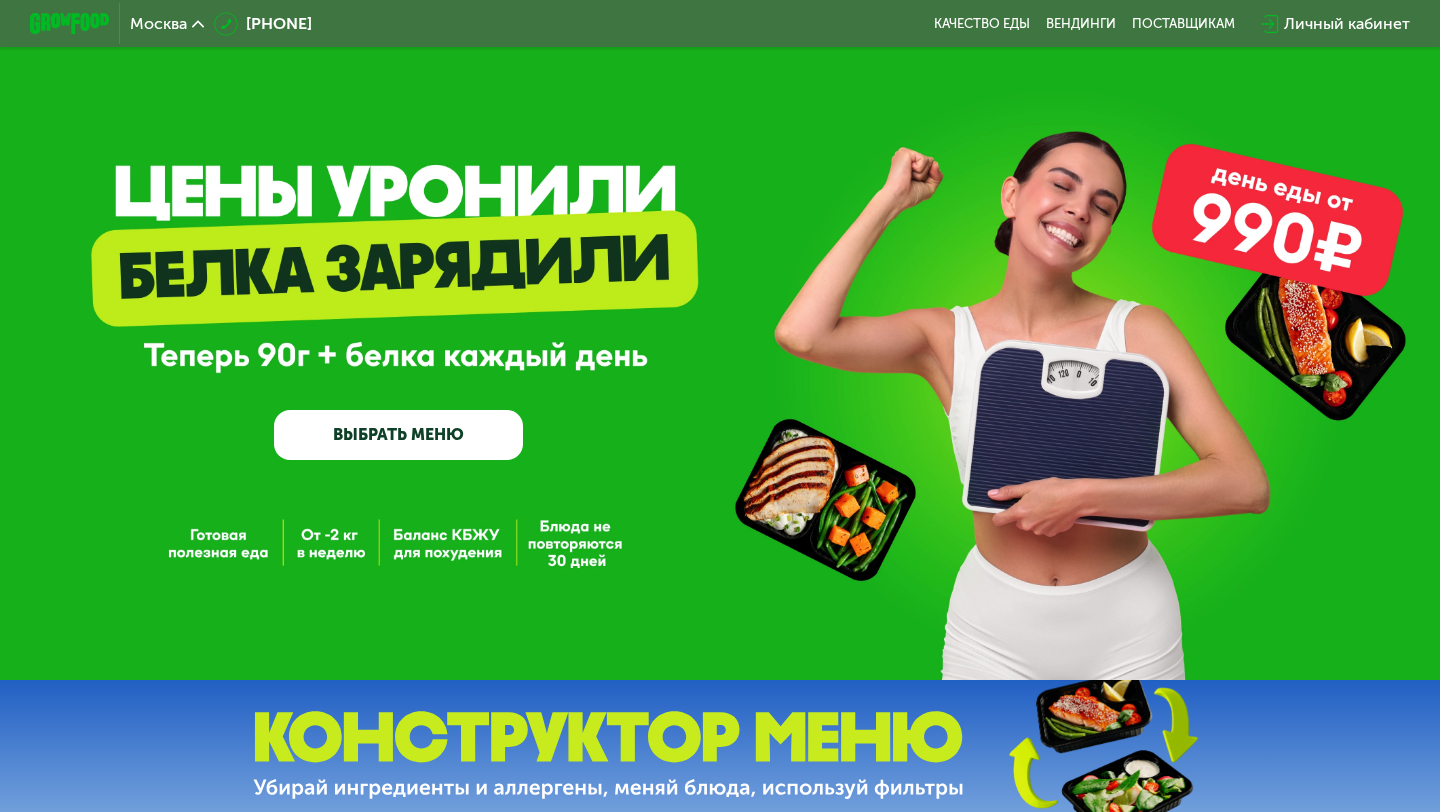 scroll, scrollTop: 0, scrollLeft: 0, axis: both 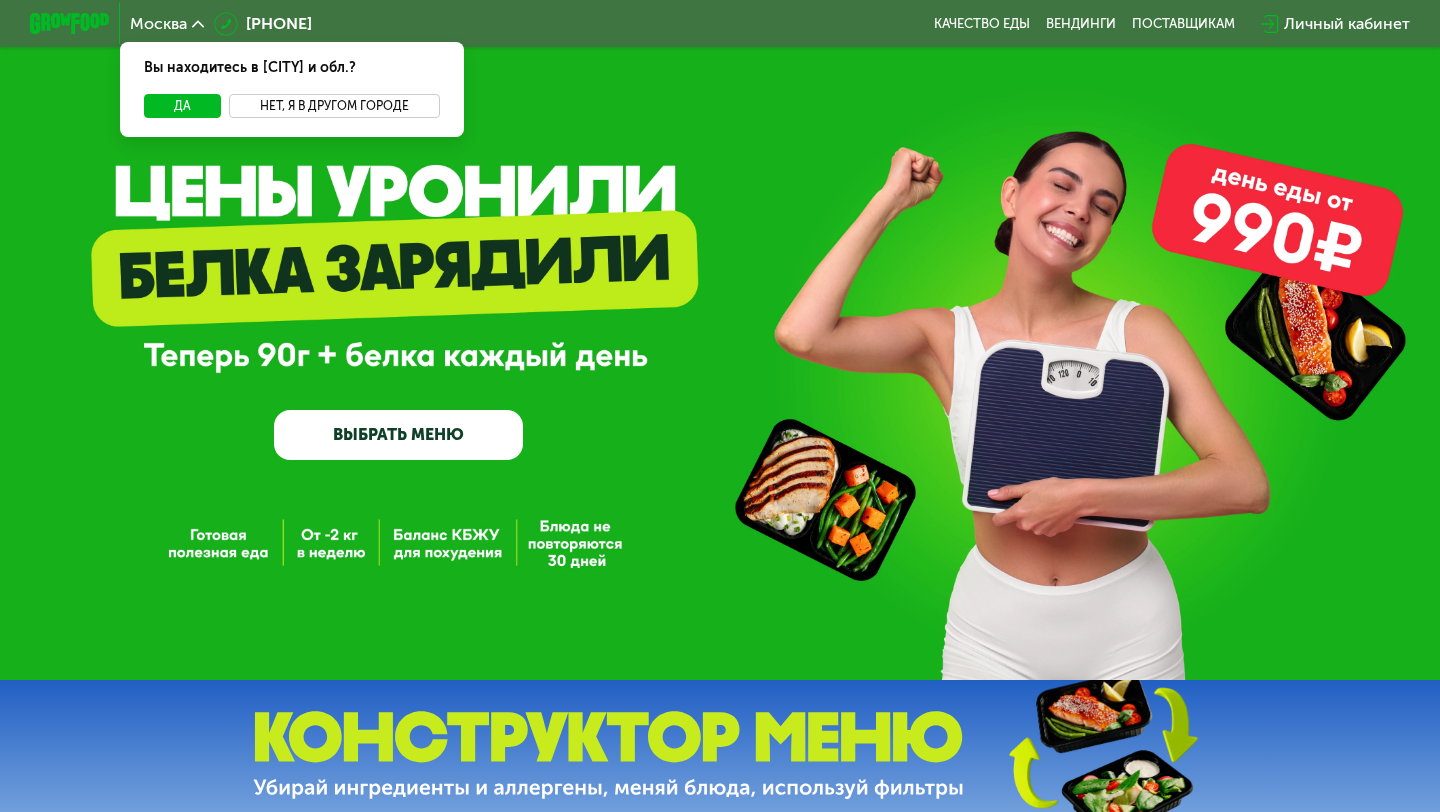click on "Нет, я в другом городе" at bounding box center [334, 106] 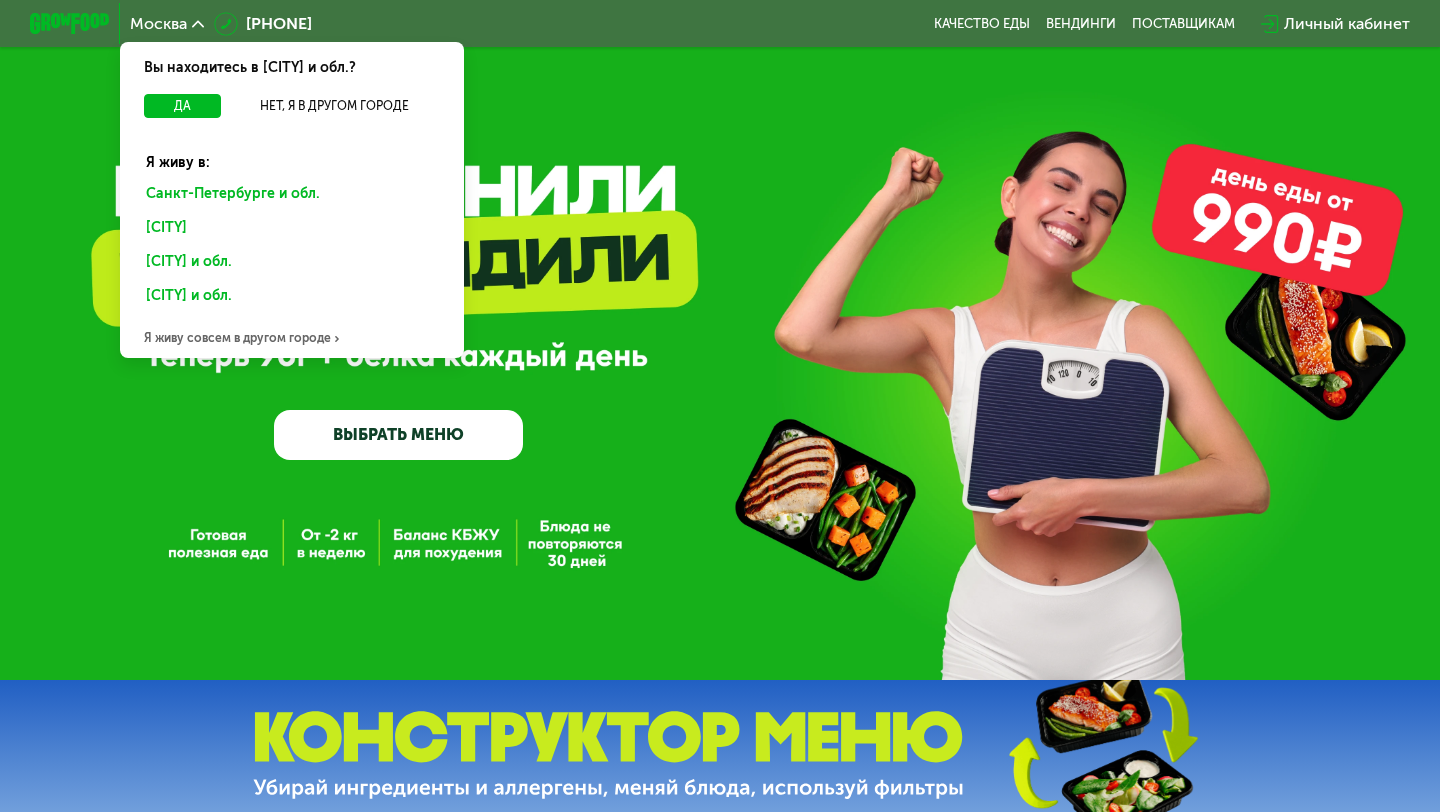 click on "Санкт-Петербурге и обл." 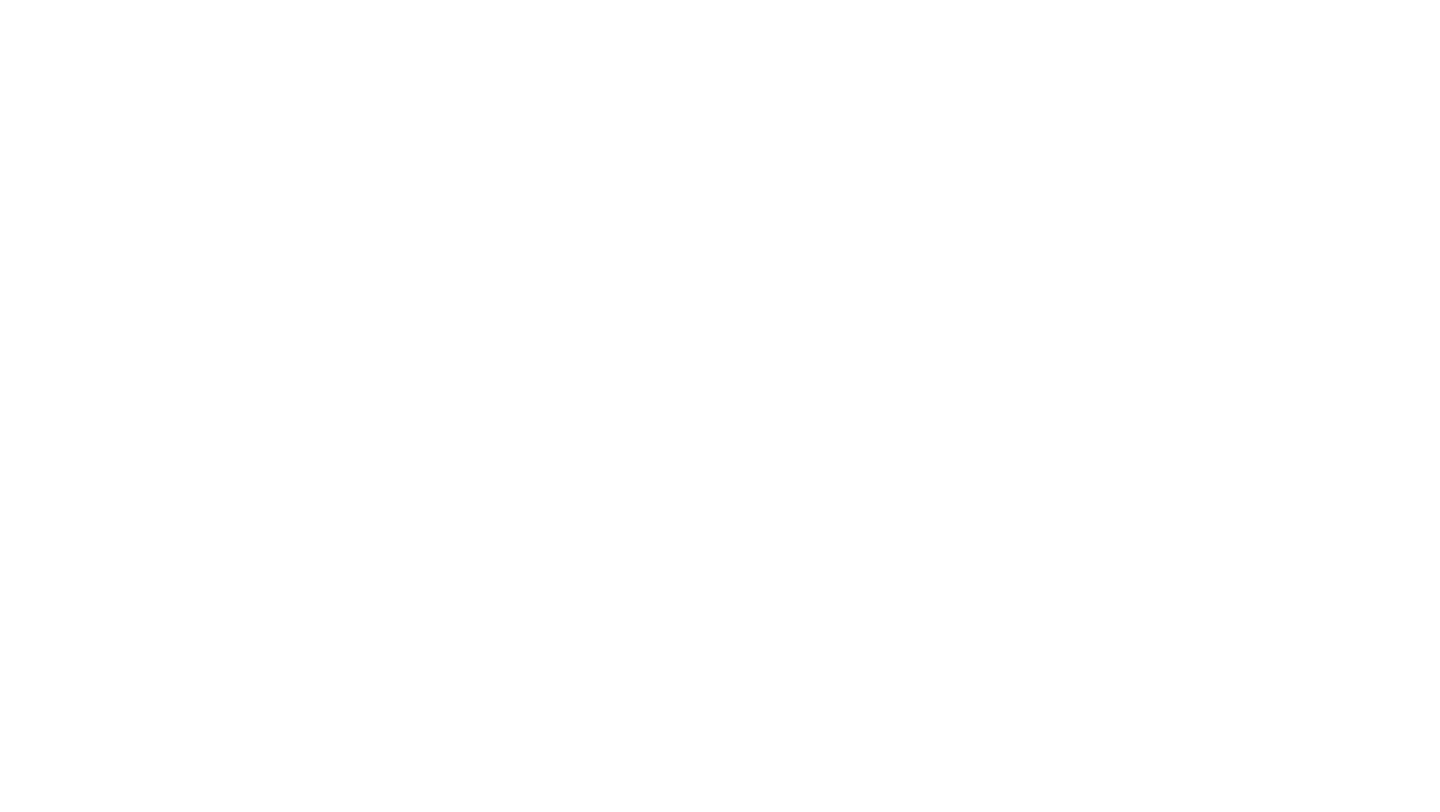 scroll, scrollTop: 0, scrollLeft: 0, axis: both 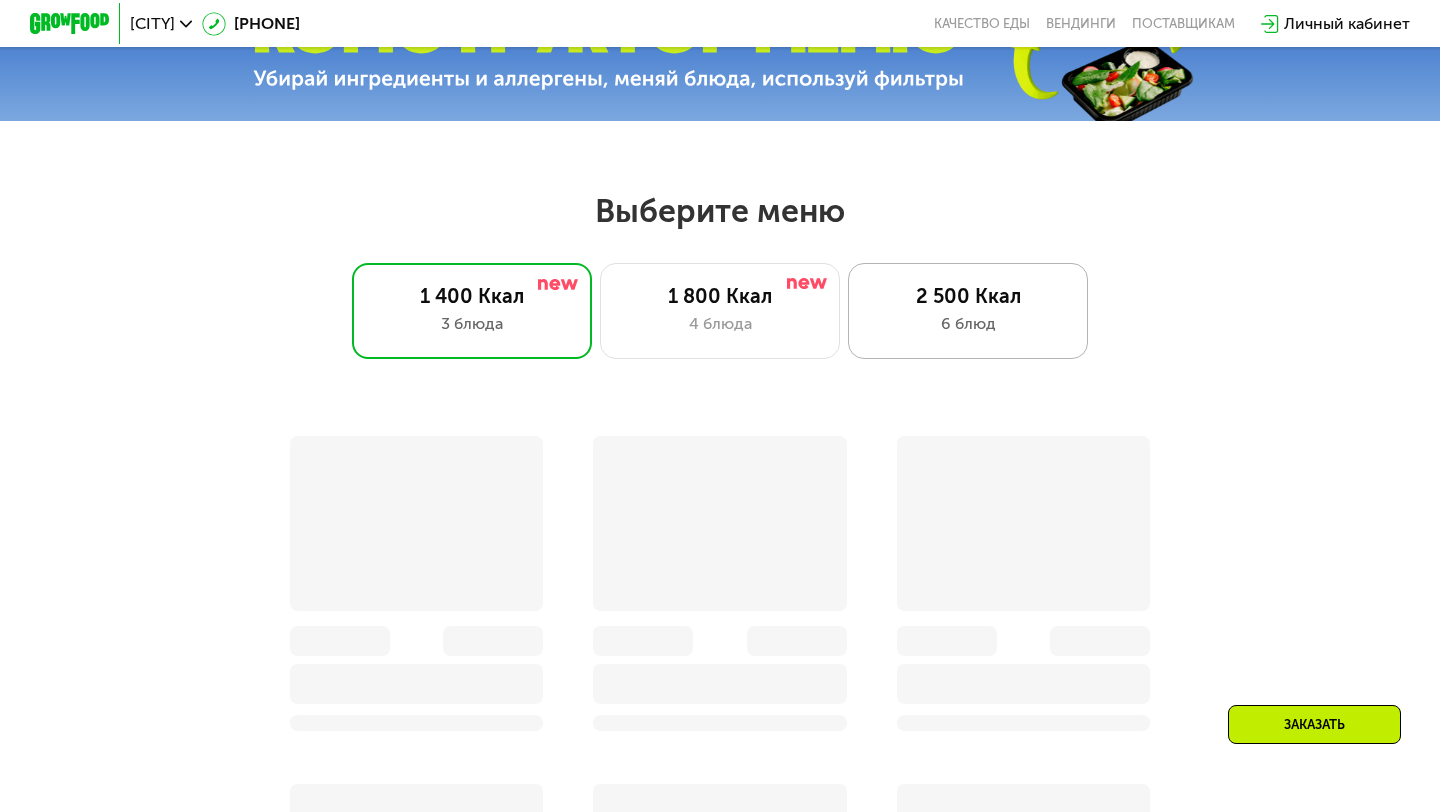 click on "6 блюд" at bounding box center (968, 324) 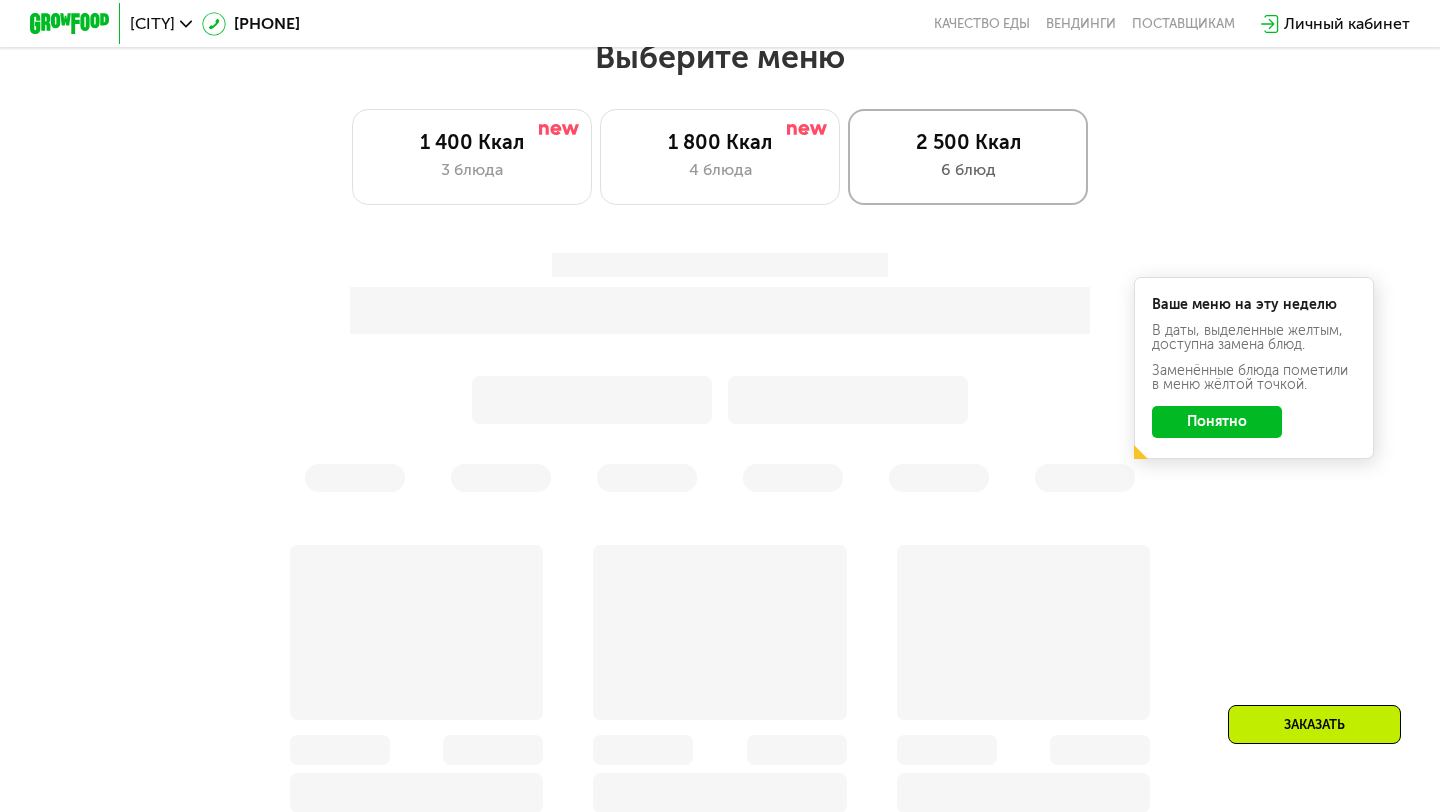 scroll, scrollTop: 877, scrollLeft: 0, axis: vertical 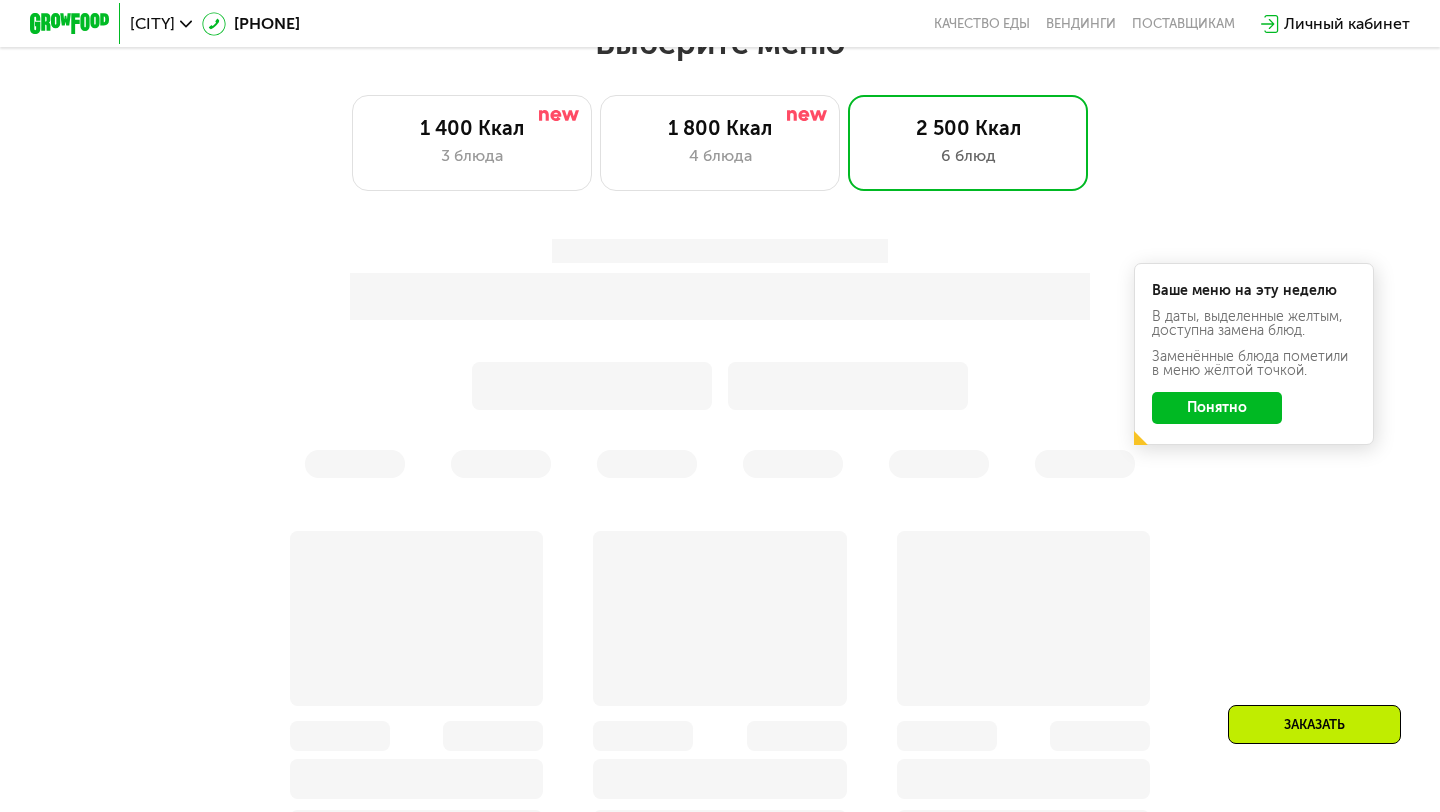click on "Понятно" 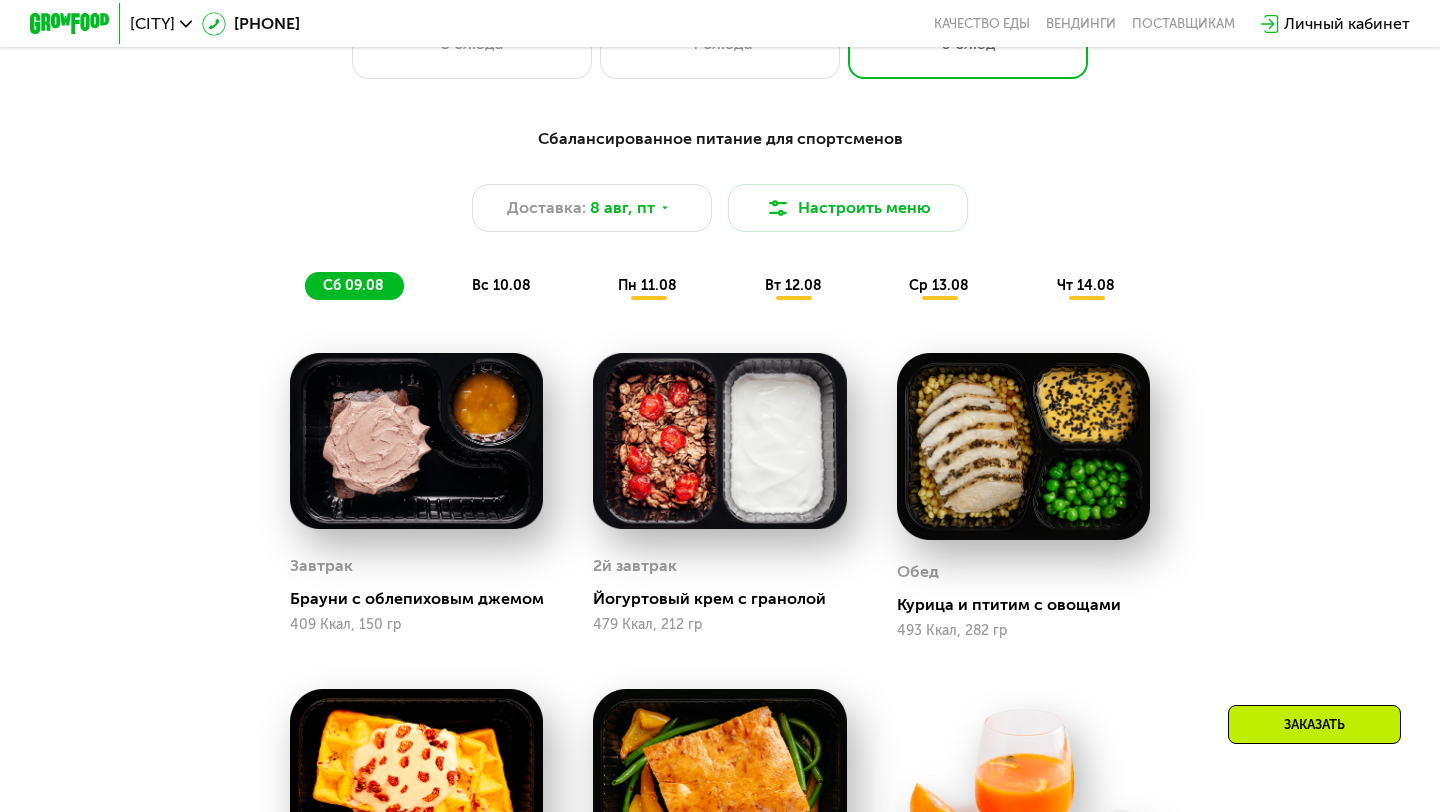 scroll, scrollTop: 842, scrollLeft: 0, axis: vertical 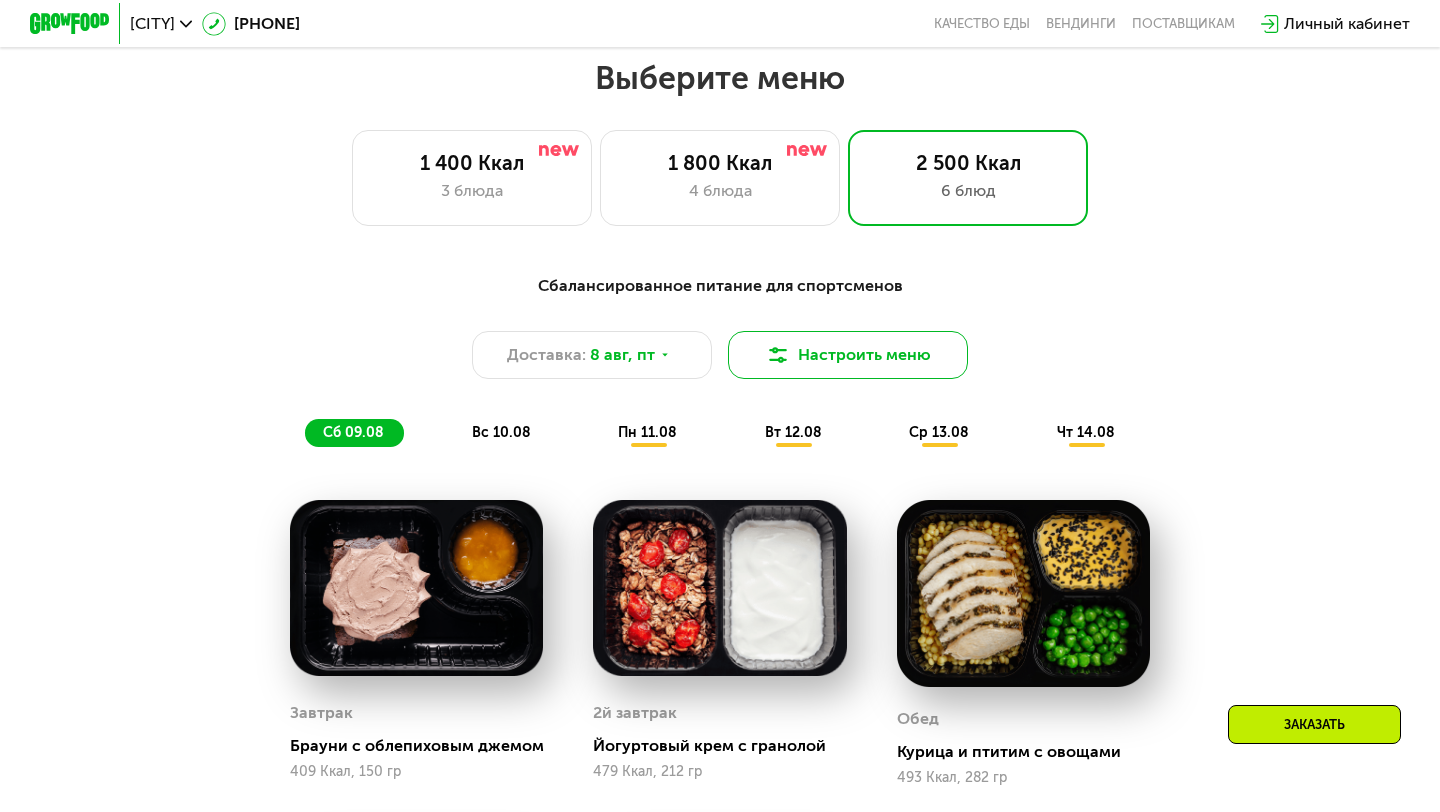 click on "Настроить меню" at bounding box center (848, 355) 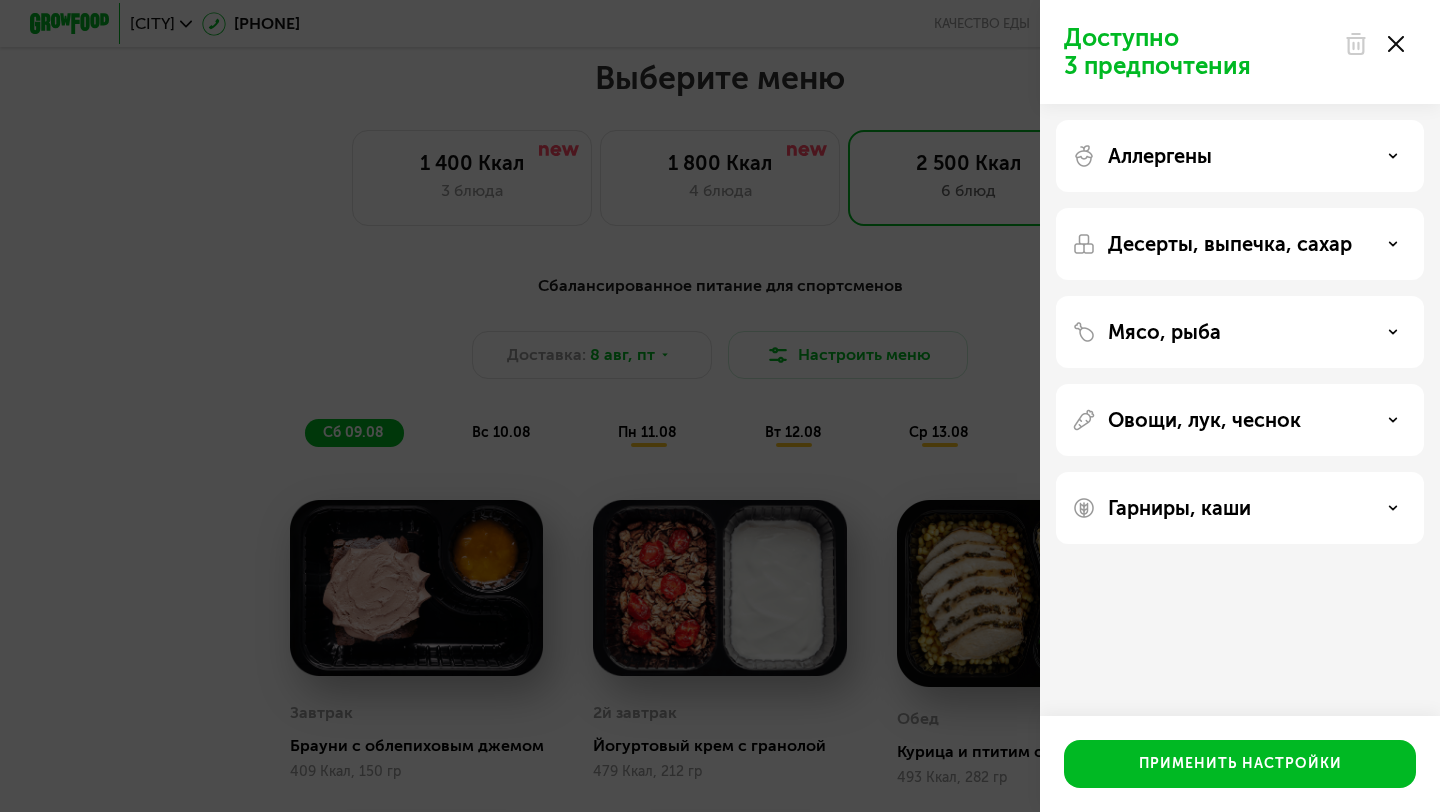 click 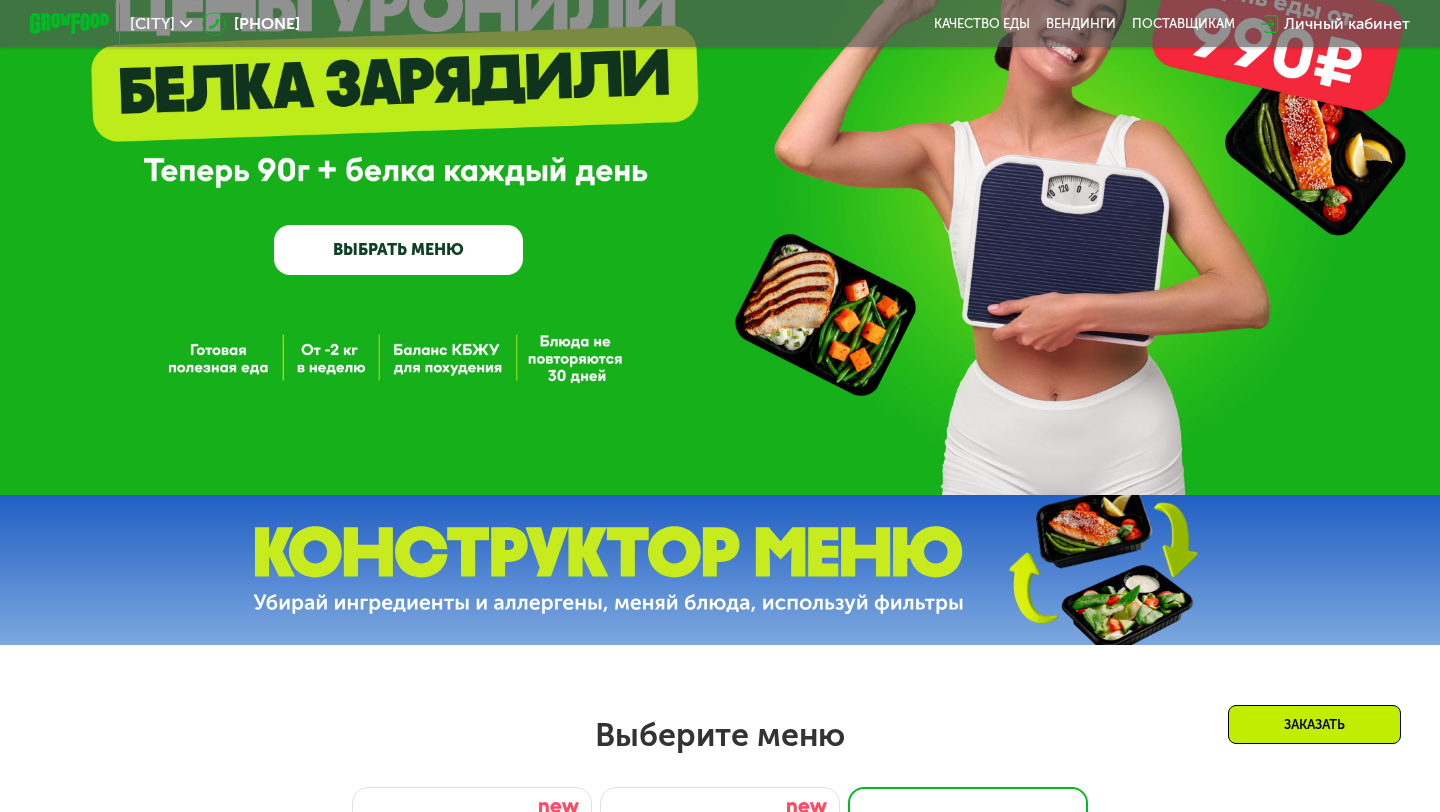 scroll, scrollTop: 0, scrollLeft: 0, axis: both 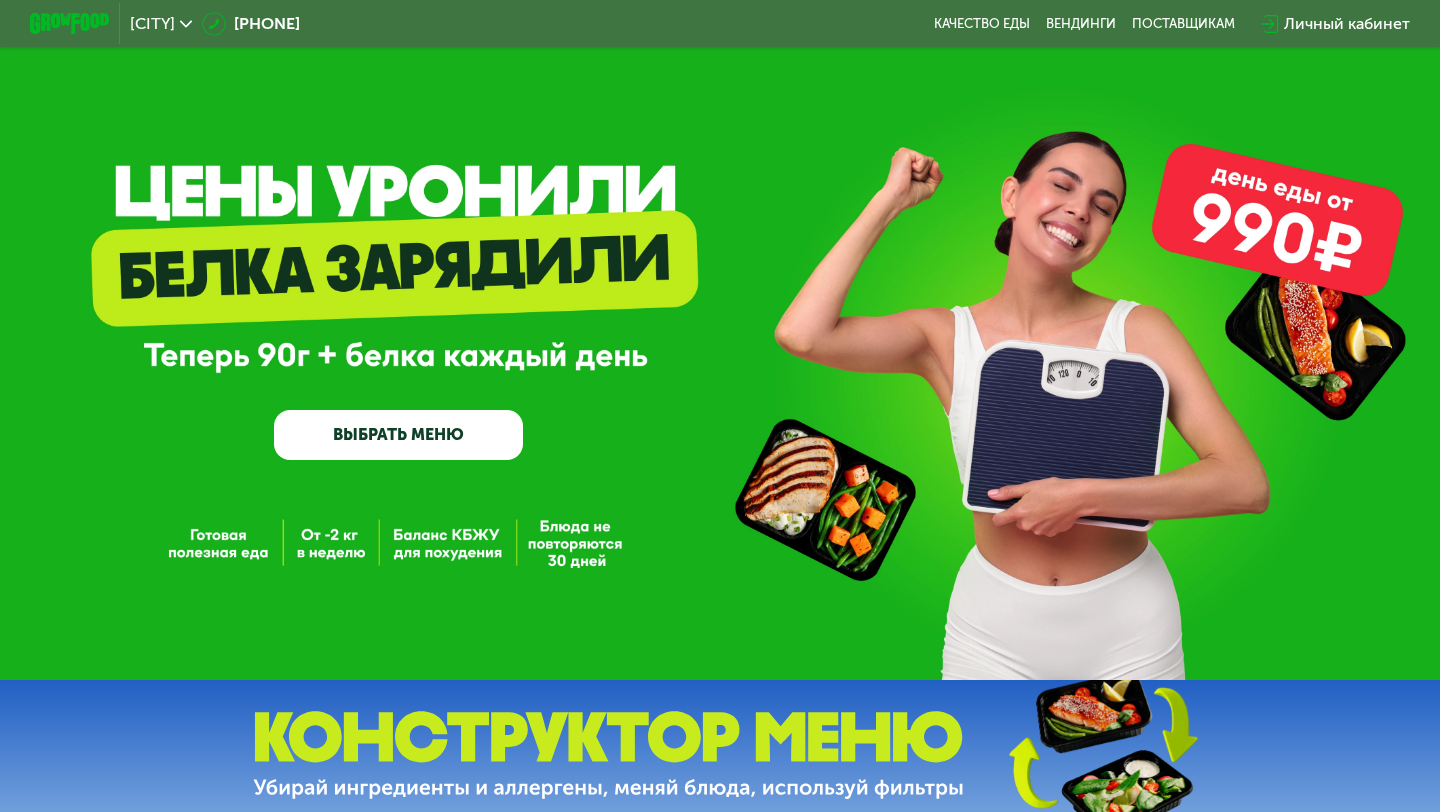 click on "ВЫБРАТЬ МЕНЮ" at bounding box center (398, 435) 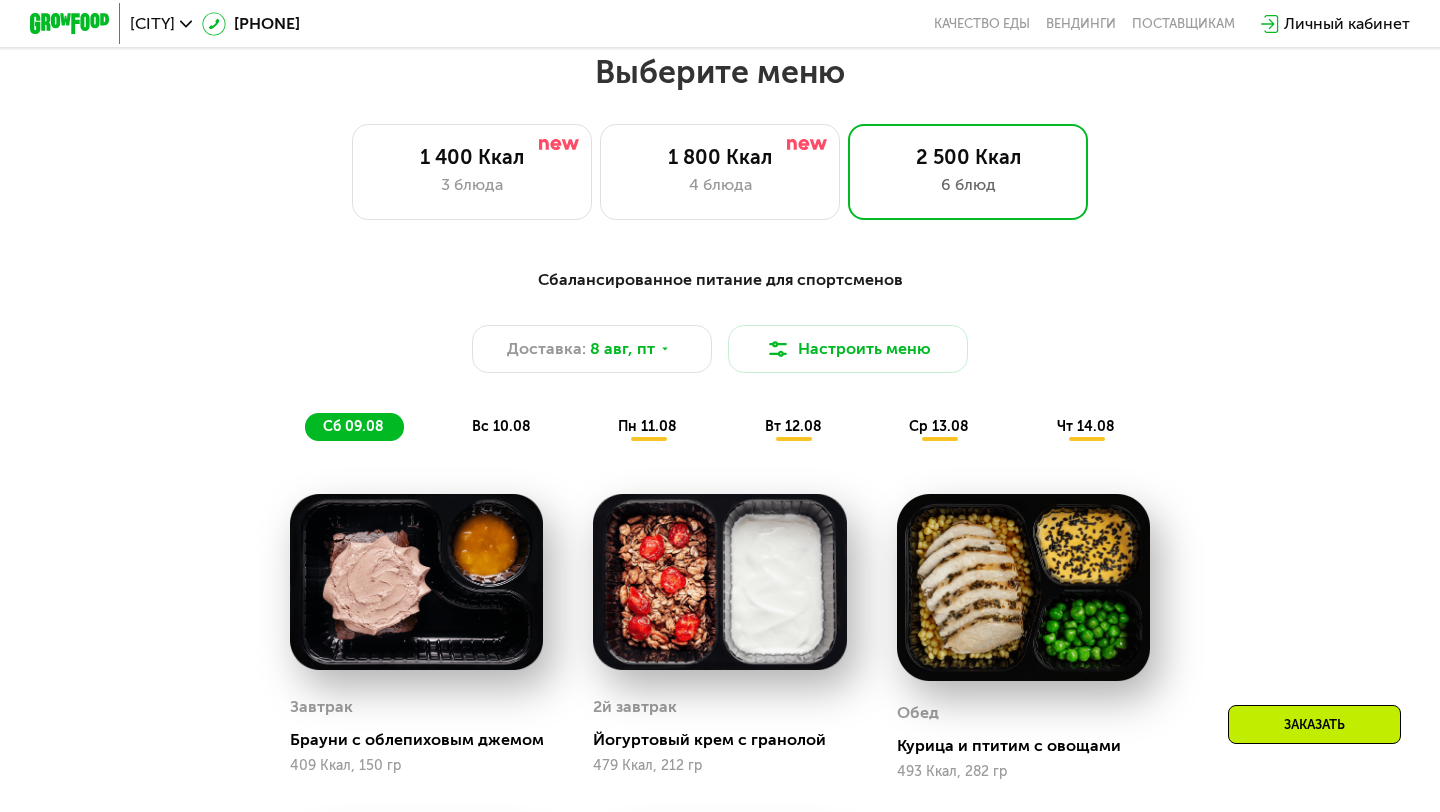 scroll, scrollTop: 853, scrollLeft: 0, axis: vertical 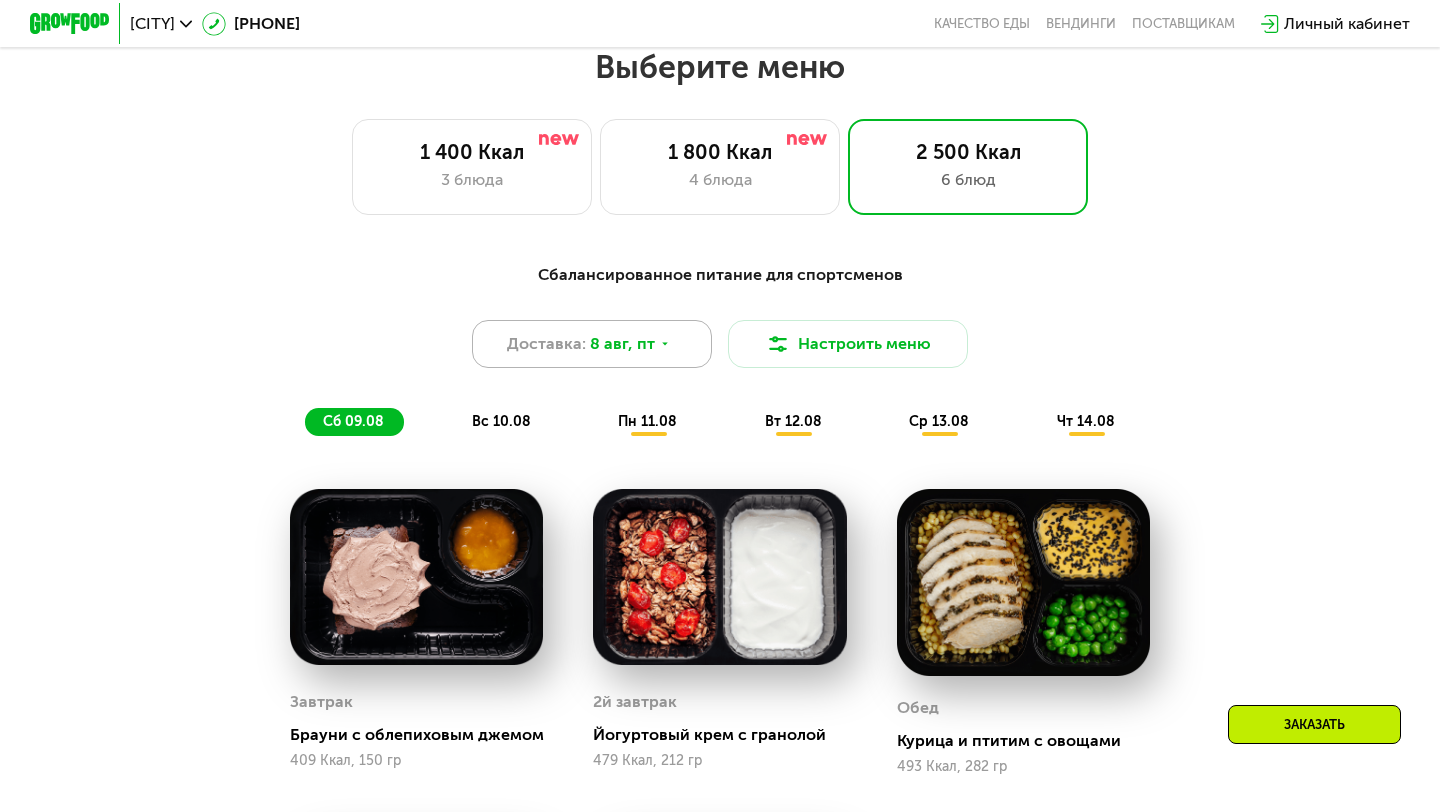 click on "Доставка: 8 авг, пт" at bounding box center (592, 344) 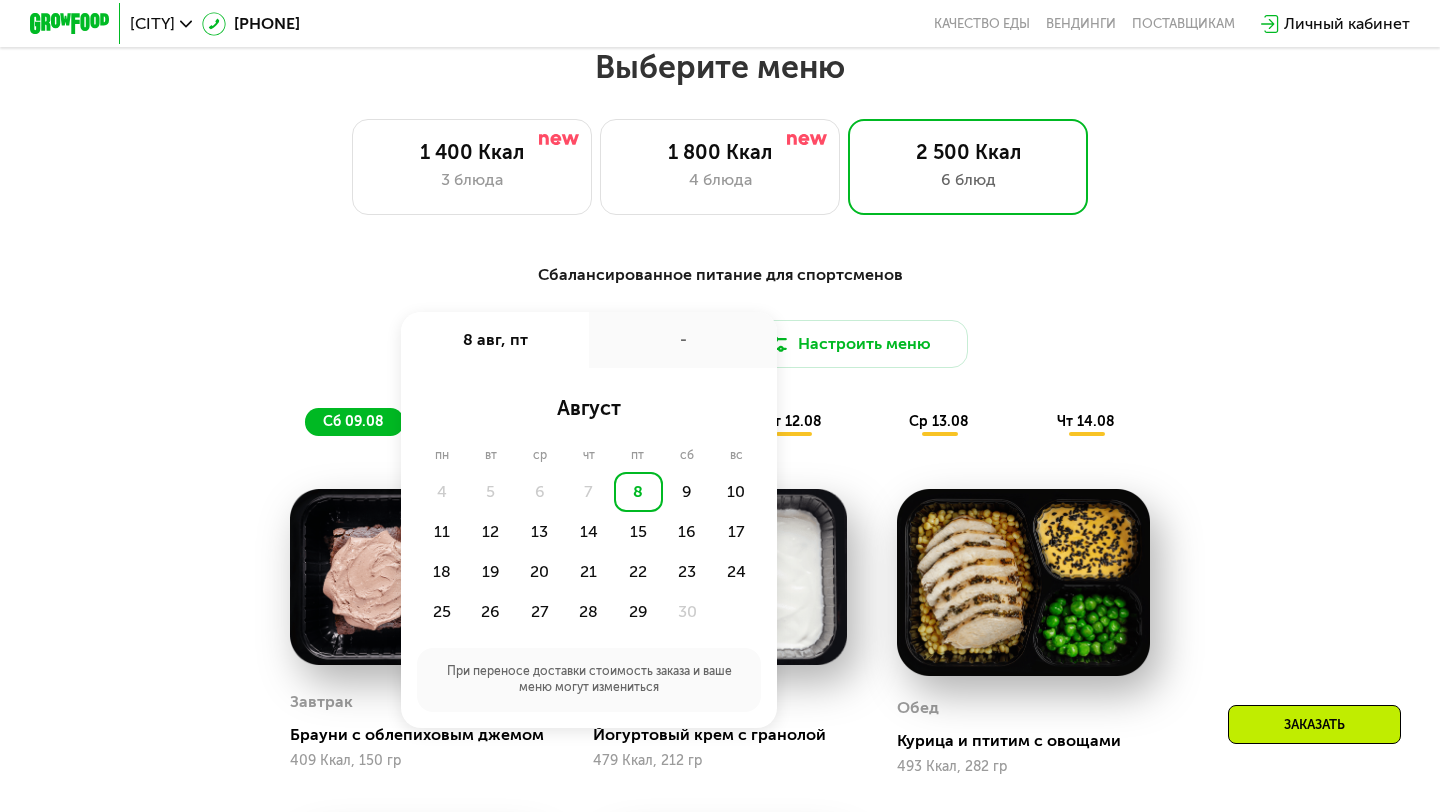 click on "Сбалансированное питание для спортсменов" at bounding box center [720, 275] 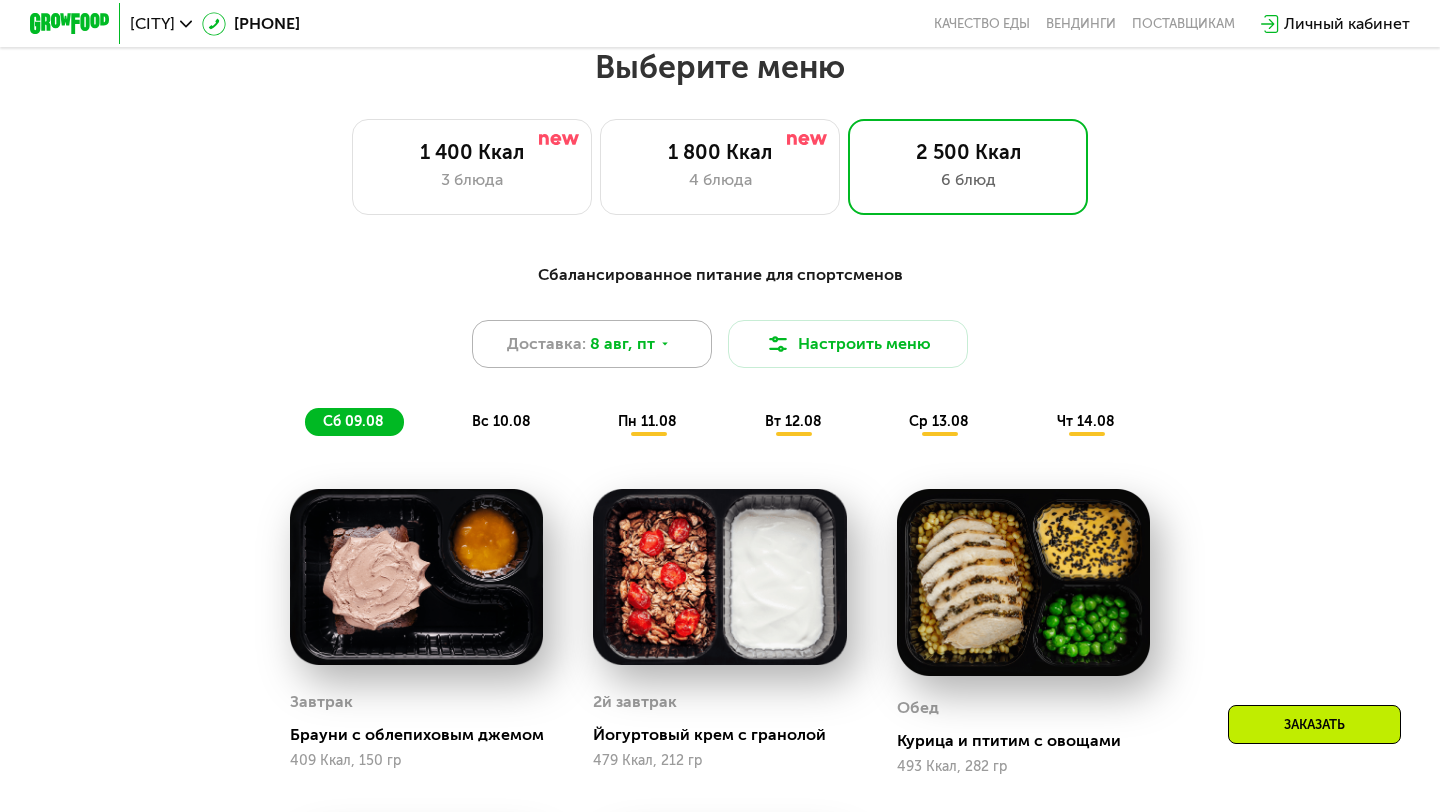click on "Доставка: 8 авг, пт" at bounding box center [592, 344] 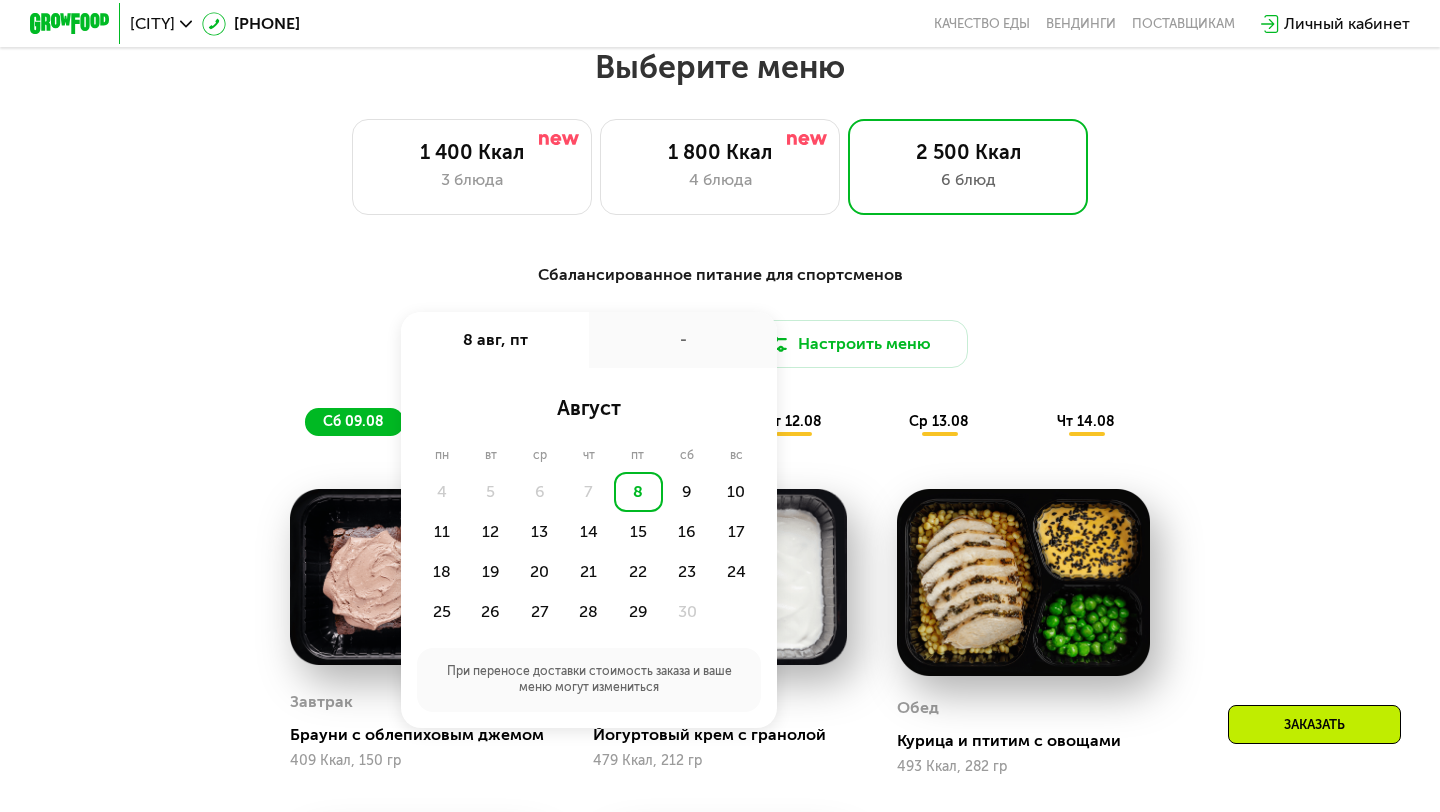 click on "Сбалансированное питание для спортсменов Доставка: 8 авг, пт 8 авг, пт - август пн вт ср чт пт сб вс 4 5 6 7 8 9 10 11 12 13 14 15 16 17 18 19 20 21 22 23 24 25 26 27 28 29 30  При переносе доставки стоимость заказа и ваше меню могут измениться  Настроить меню  сб 09.08 вс 10.08 пн 11.08 вт 12.08 ср 13.08 чт 14.08" at bounding box center (720, 349) 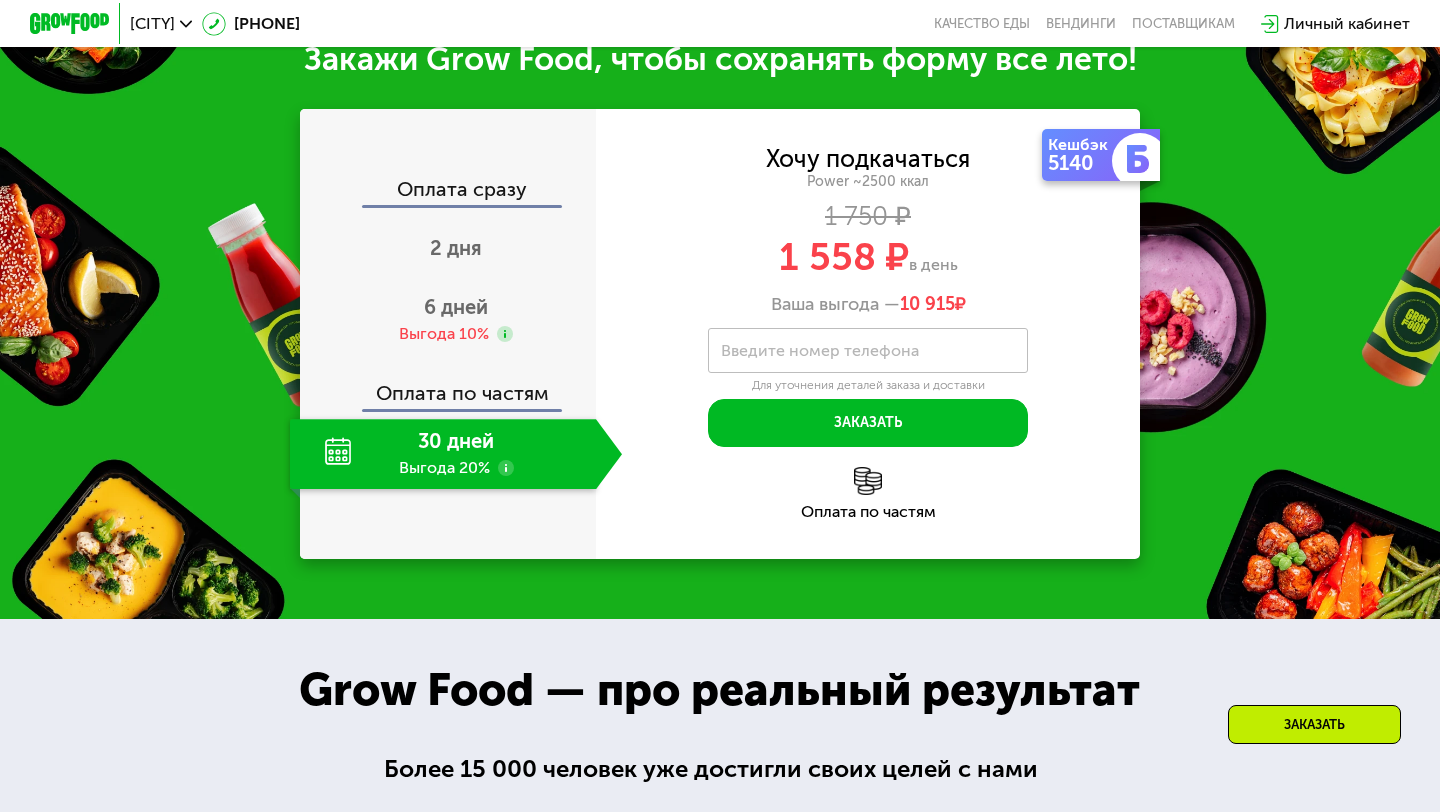 scroll, scrollTop: 2306, scrollLeft: 0, axis: vertical 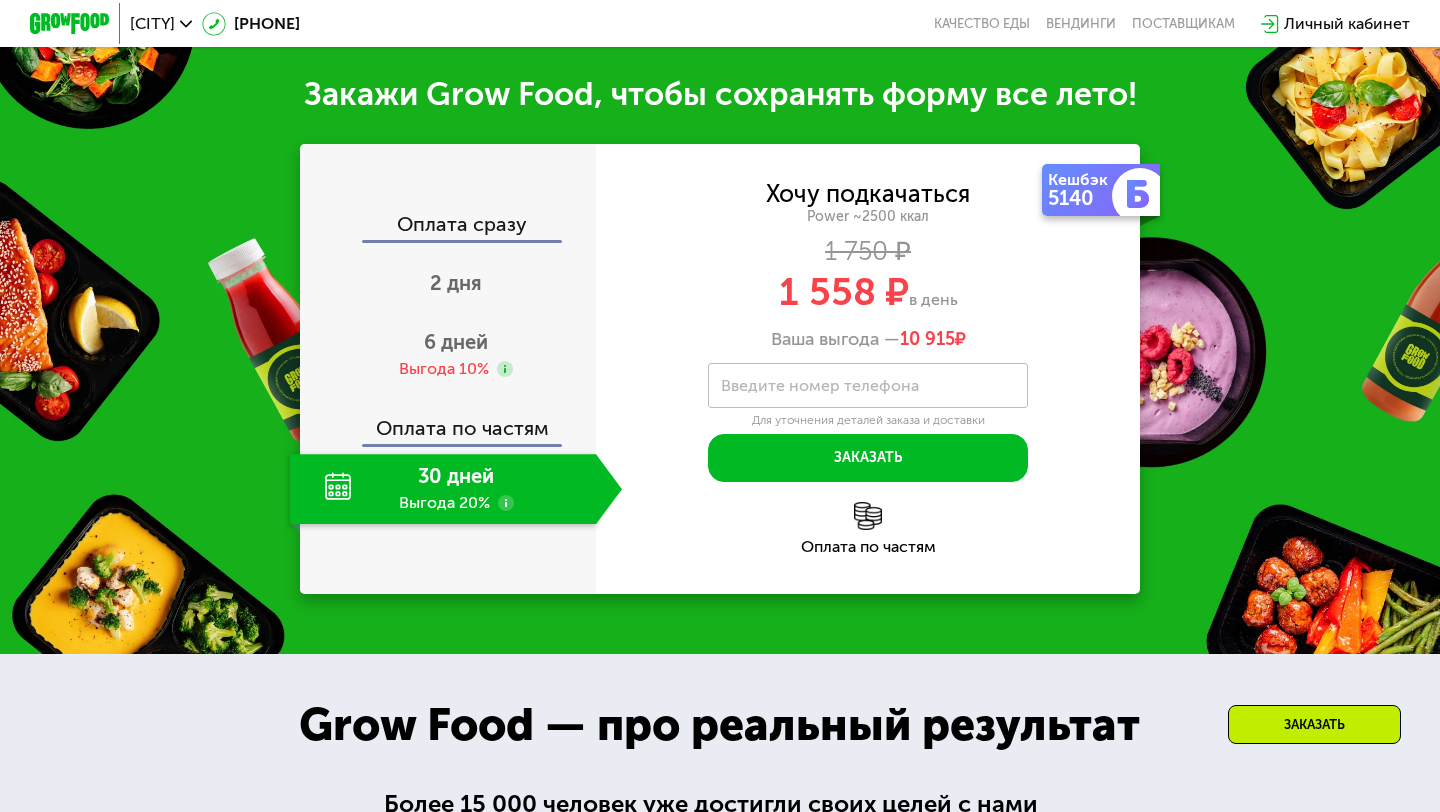 click on "Введите номер телефона" at bounding box center [820, 385] 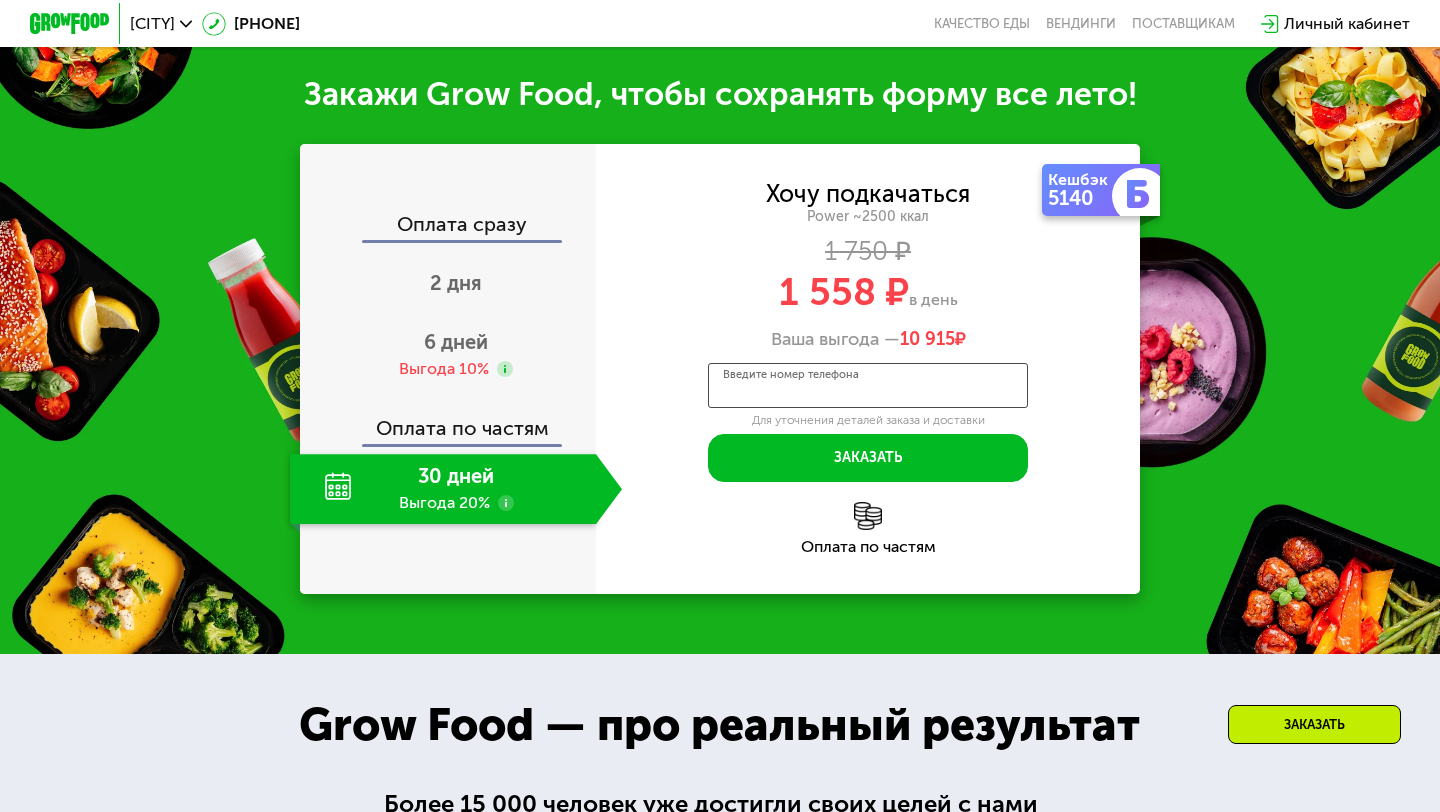 click on "Введите номер телефона" at bounding box center (868, 385) 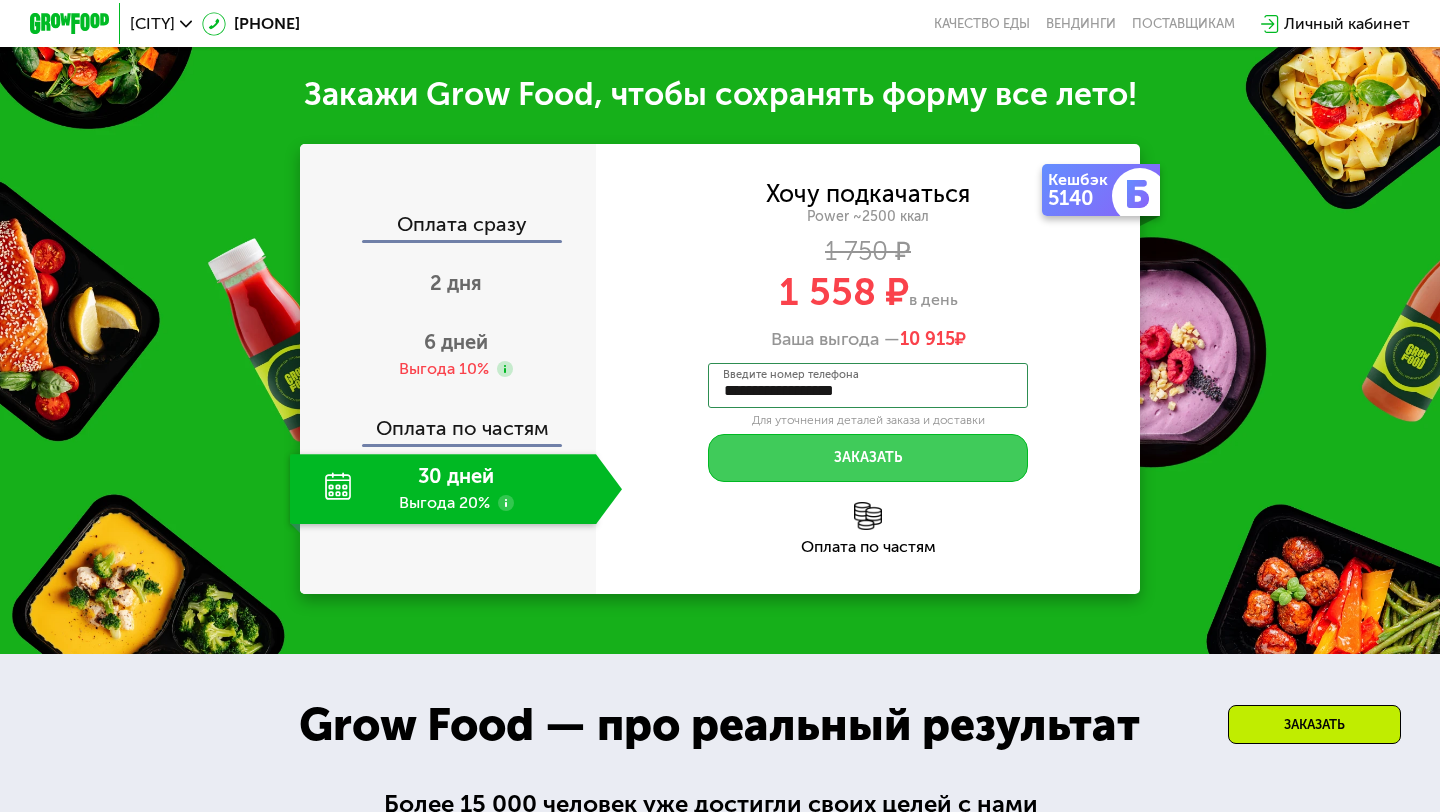 type on "**********" 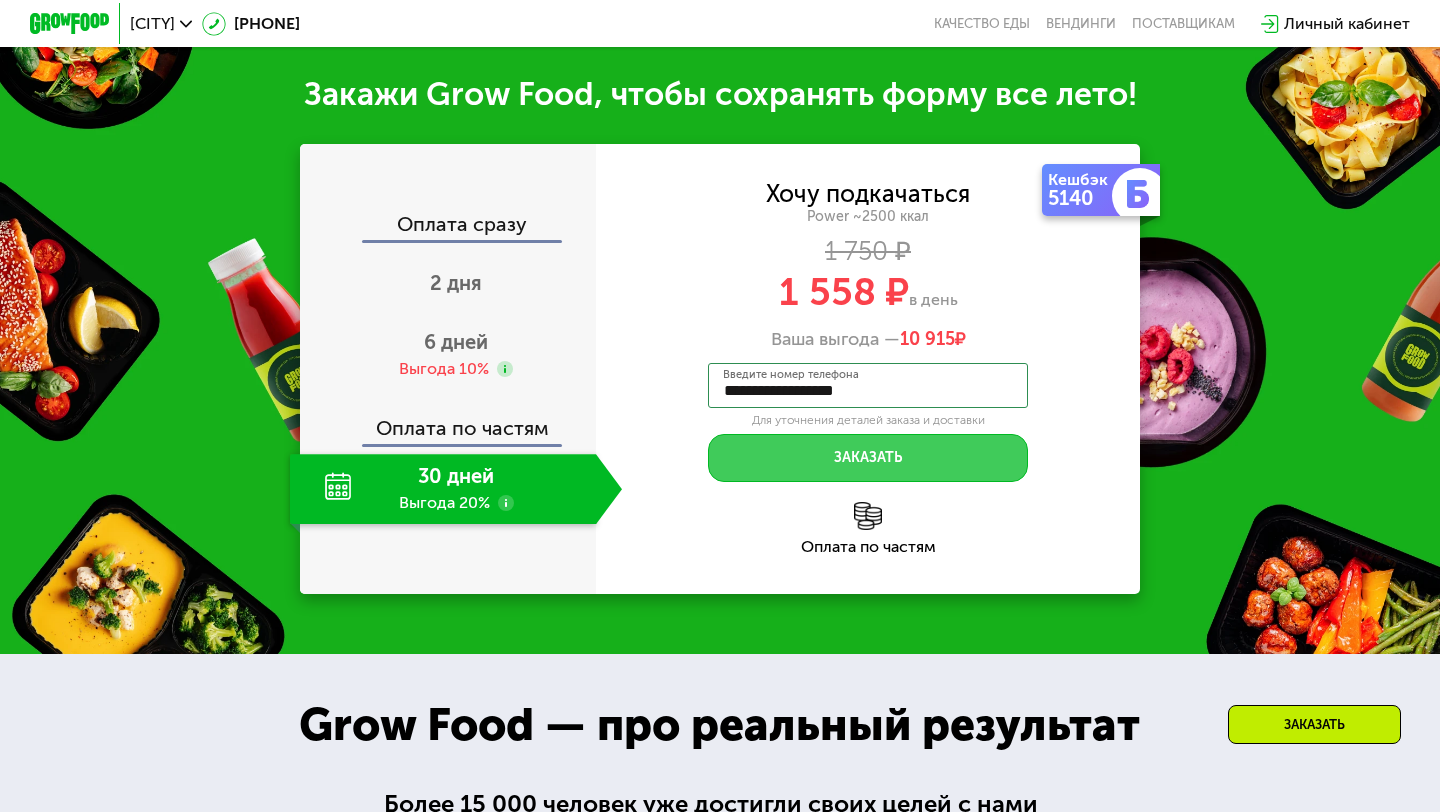 click on "Заказать" at bounding box center (868, 458) 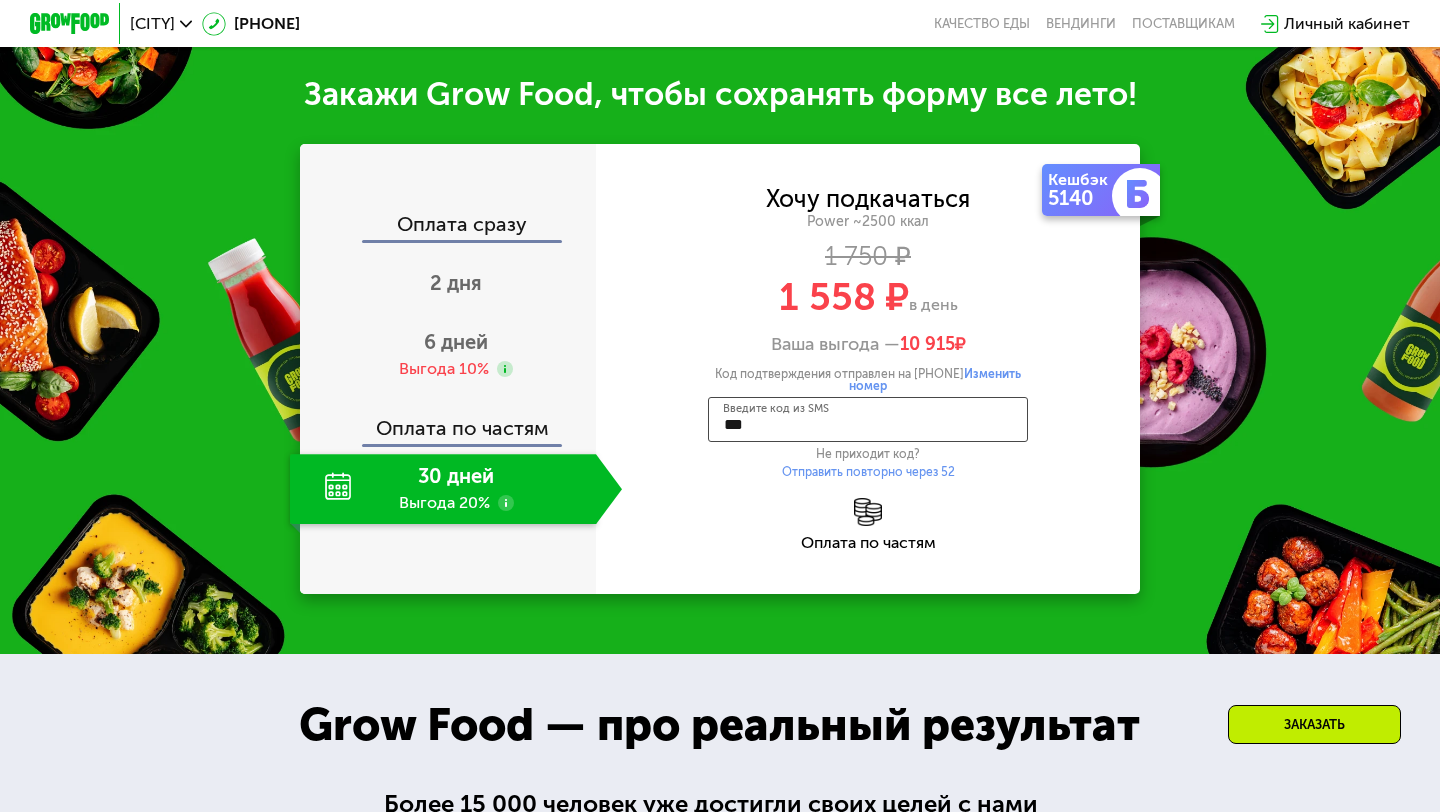 type on "****" 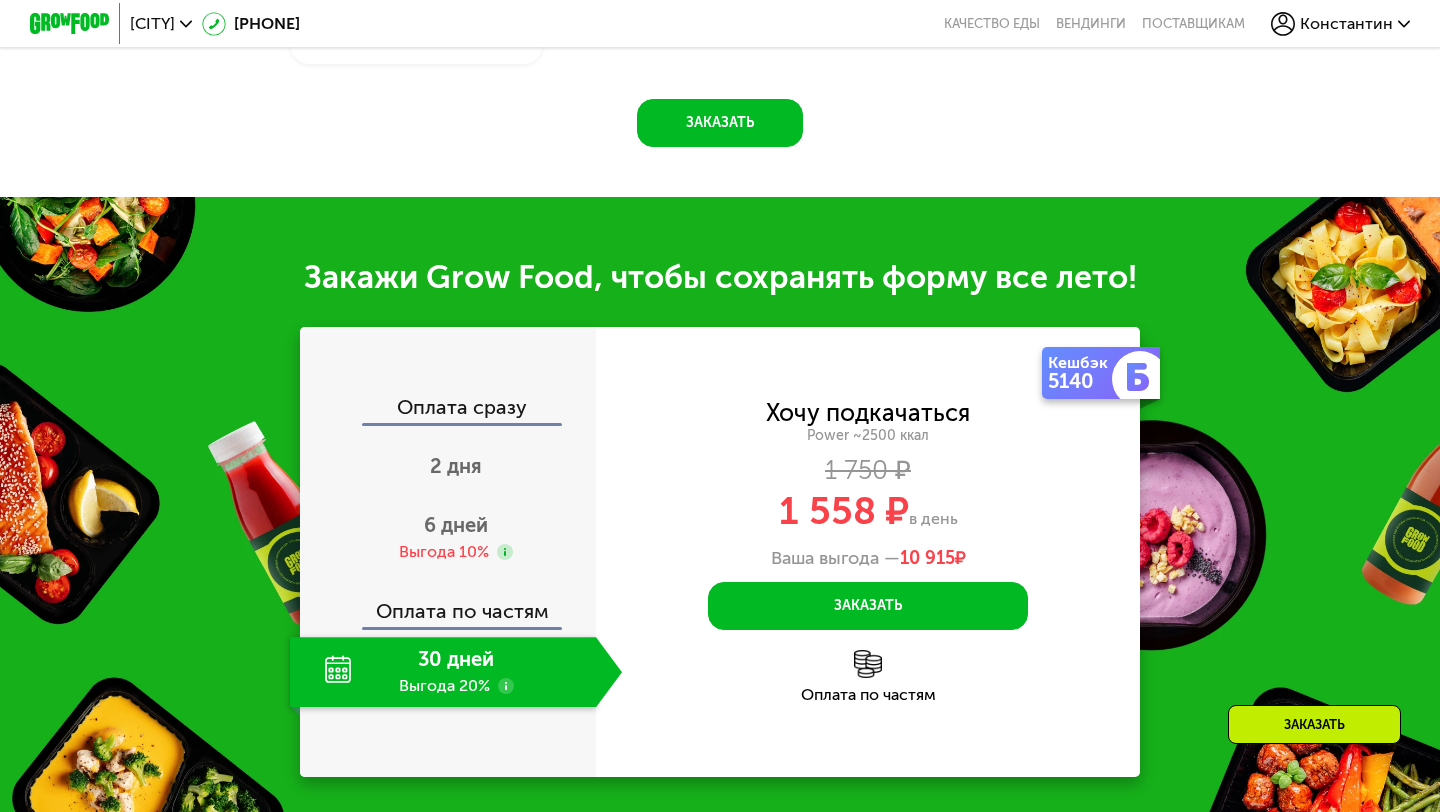 scroll, scrollTop: 2306, scrollLeft: 0, axis: vertical 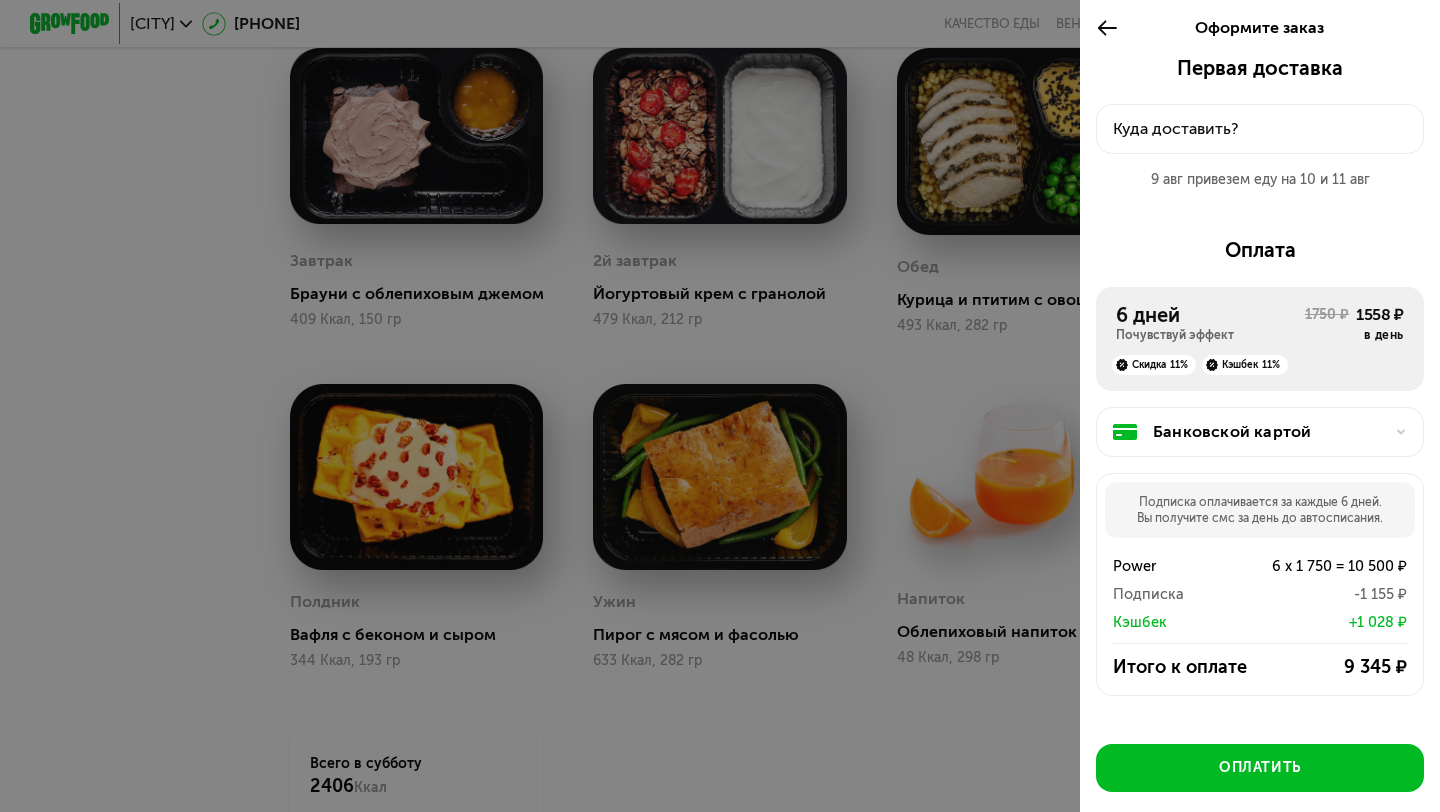 click 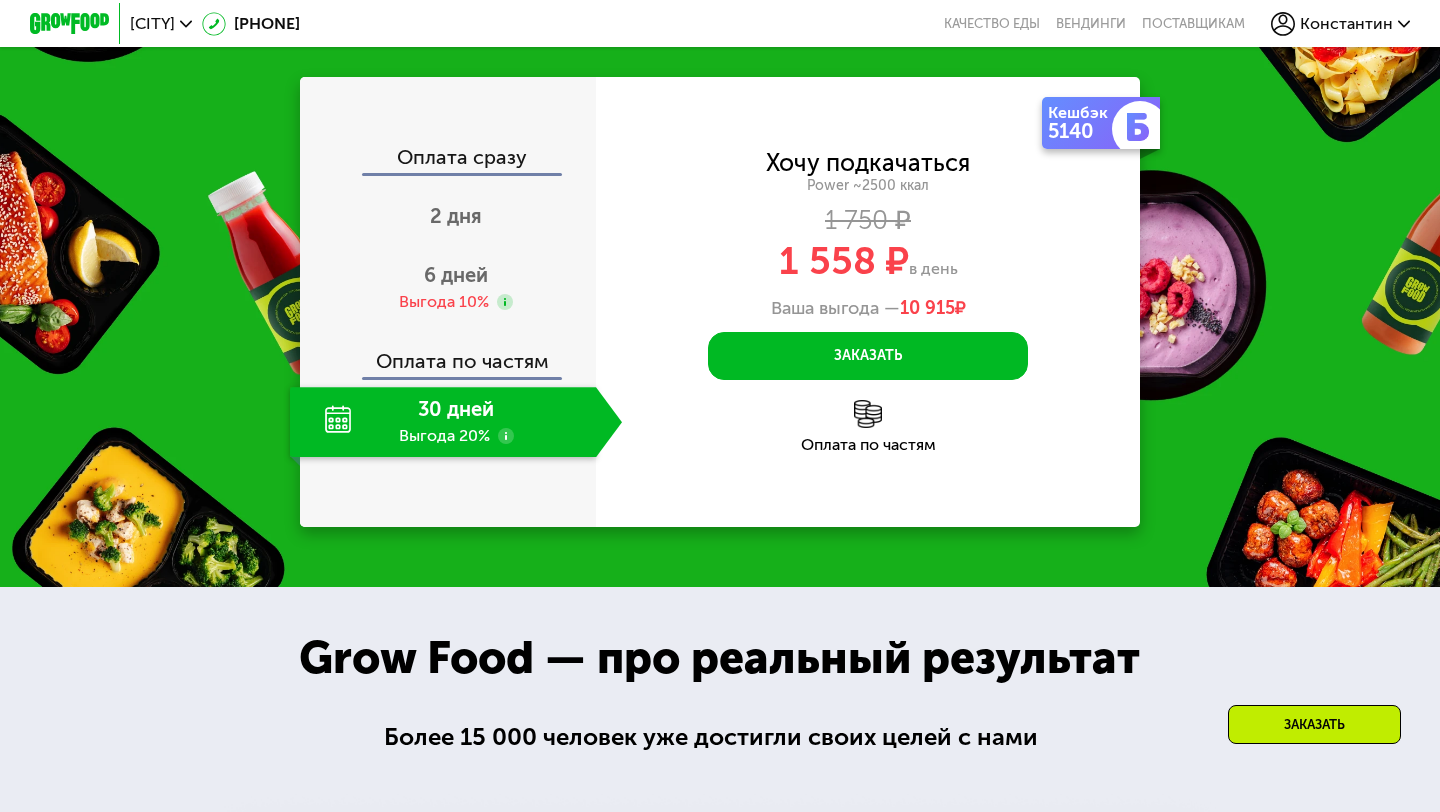scroll, scrollTop: 2153, scrollLeft: 0, axis: vertical 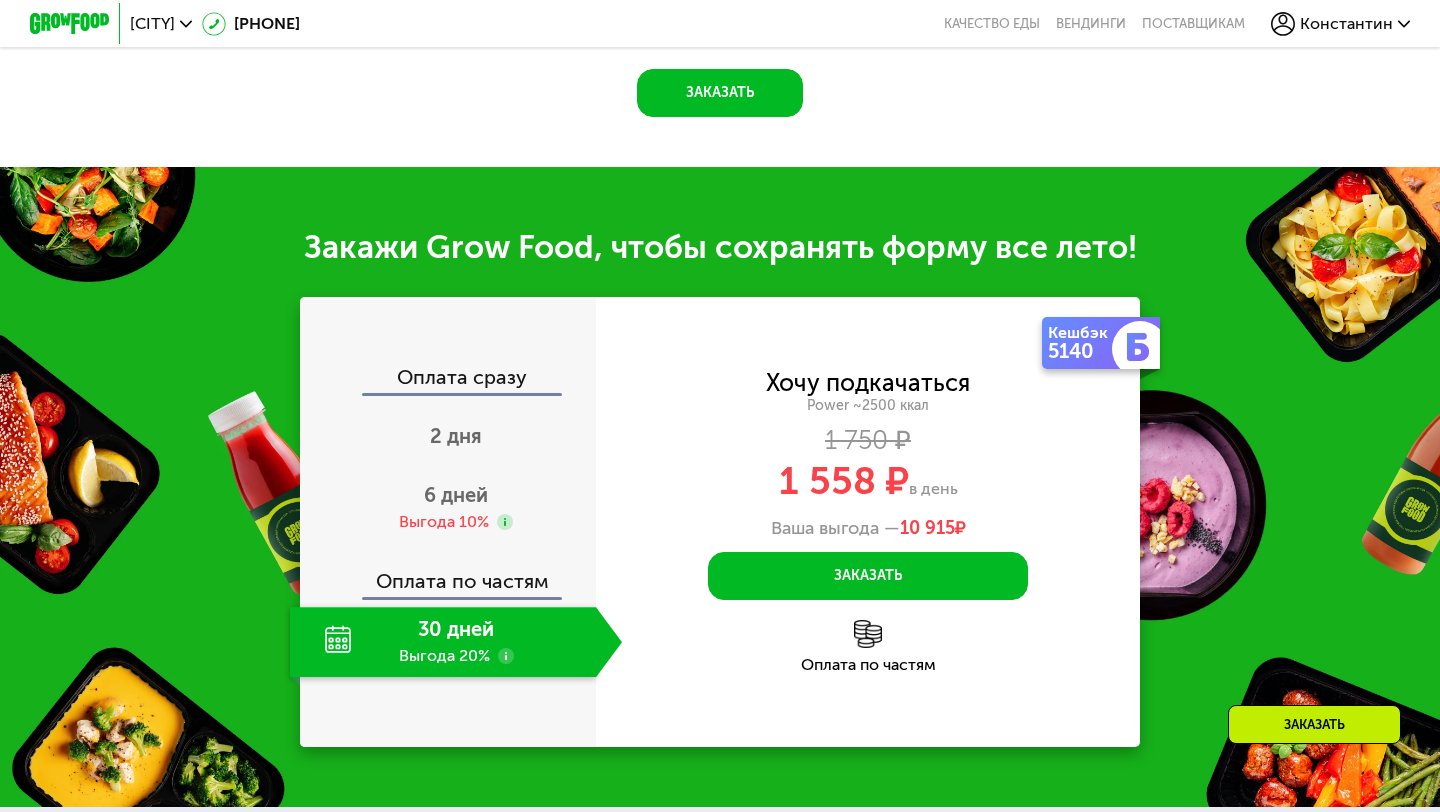 click on "30 дней Выгода 20%" 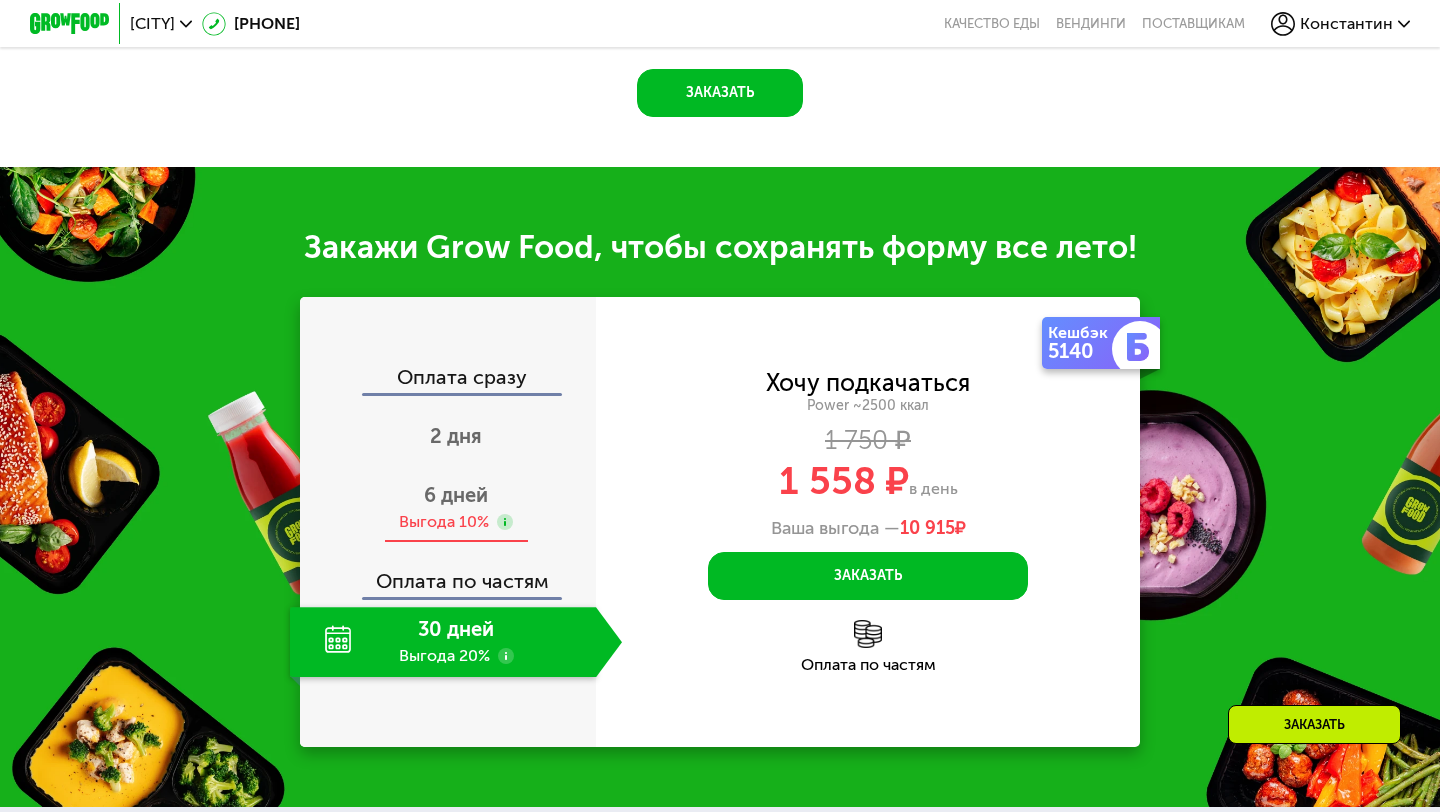 click on "6 дней" at bounding box center [456, 495] 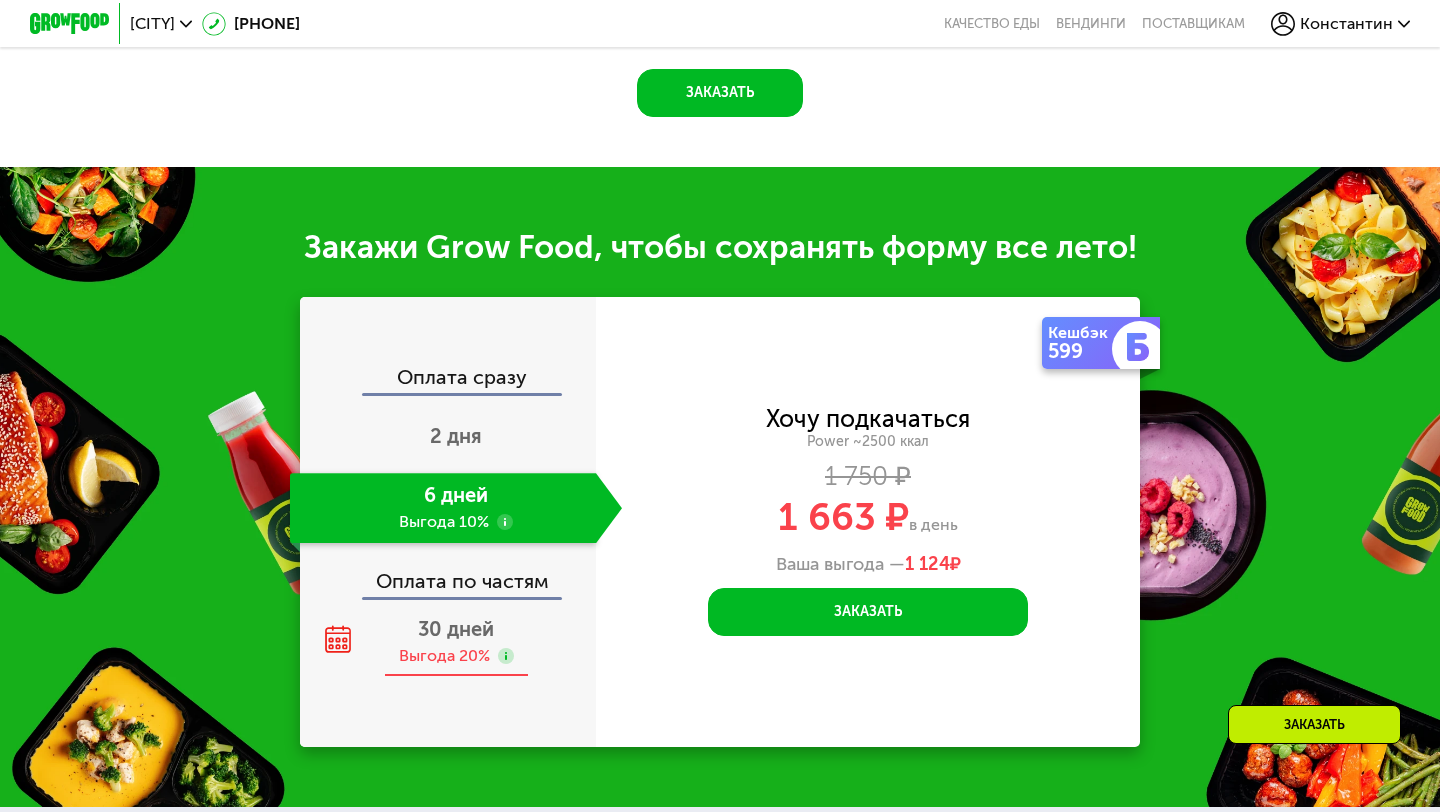 click on "30 дней" at bounding box center (456, 629) 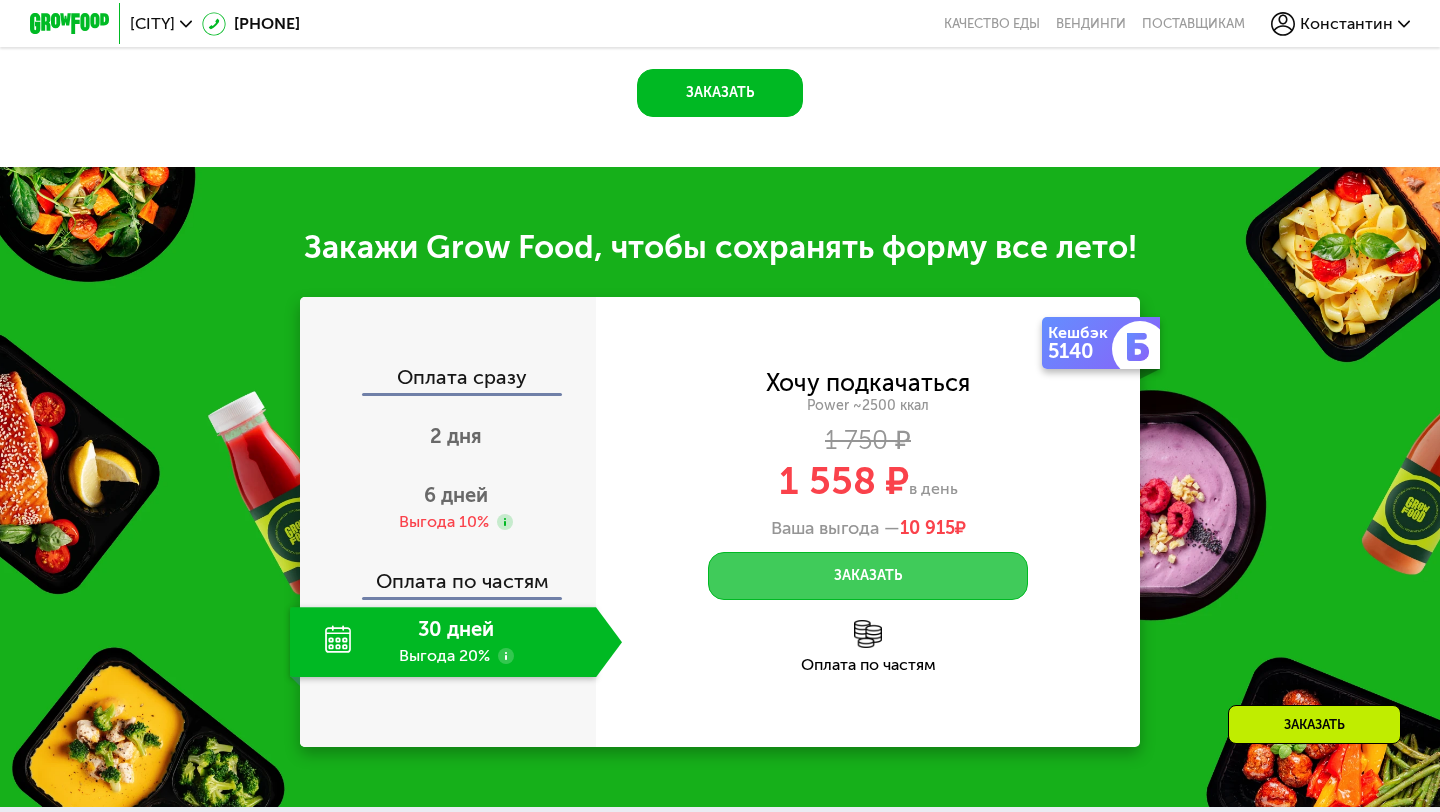 click on "Заказать" at bounding box center [868, 576] 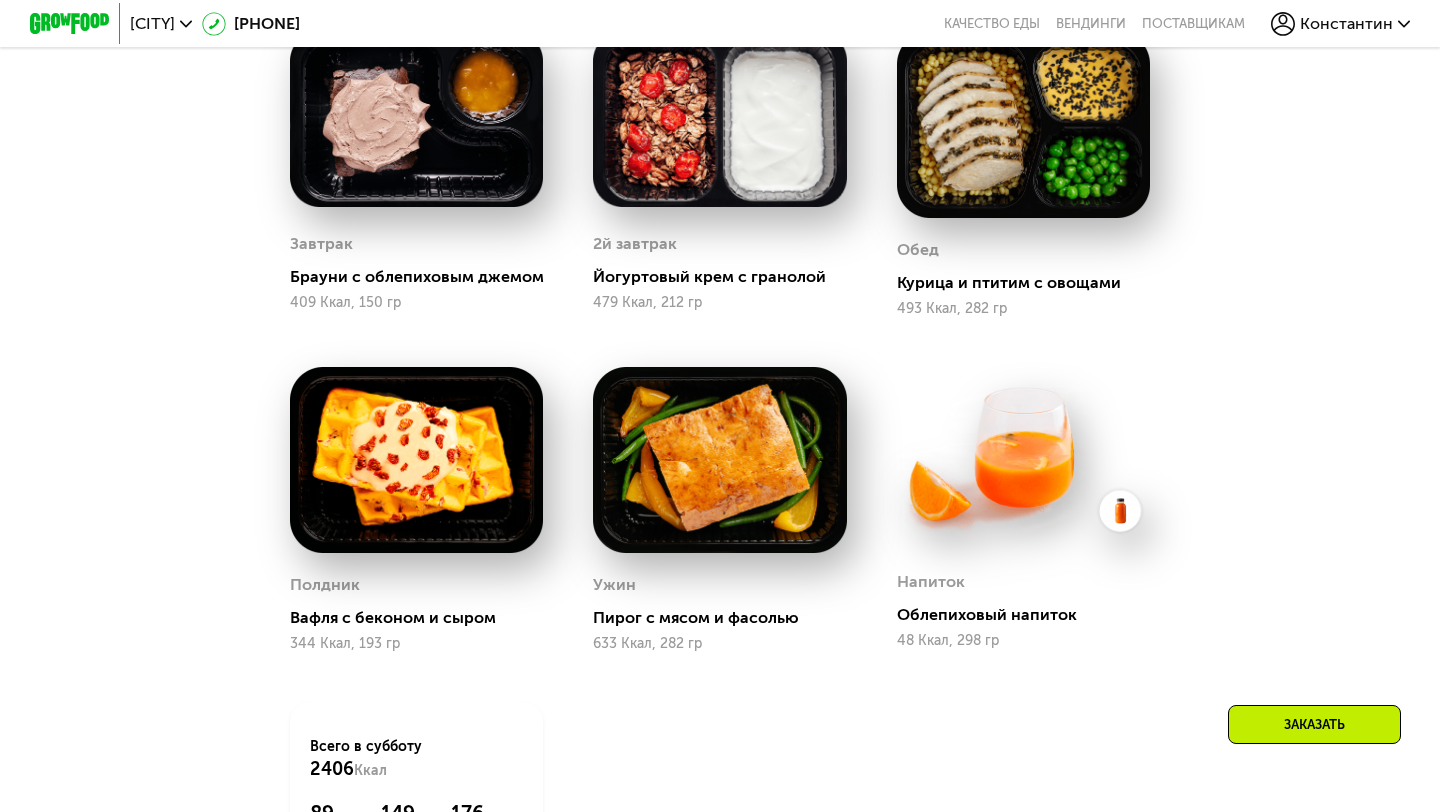 scroll, scrollTop: 1392, scrollLeft: 0, axis: vertical 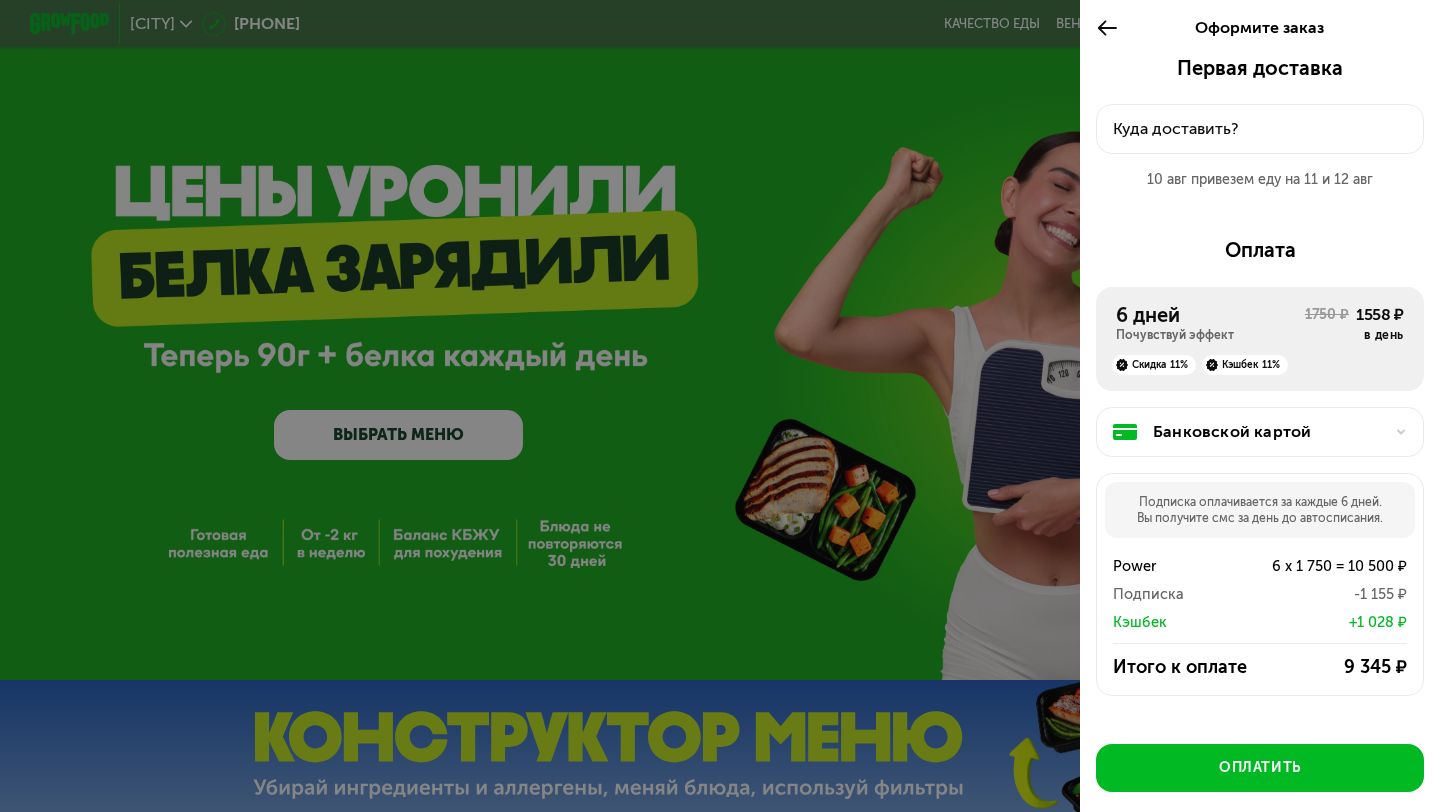 click on "Куда доставить?" 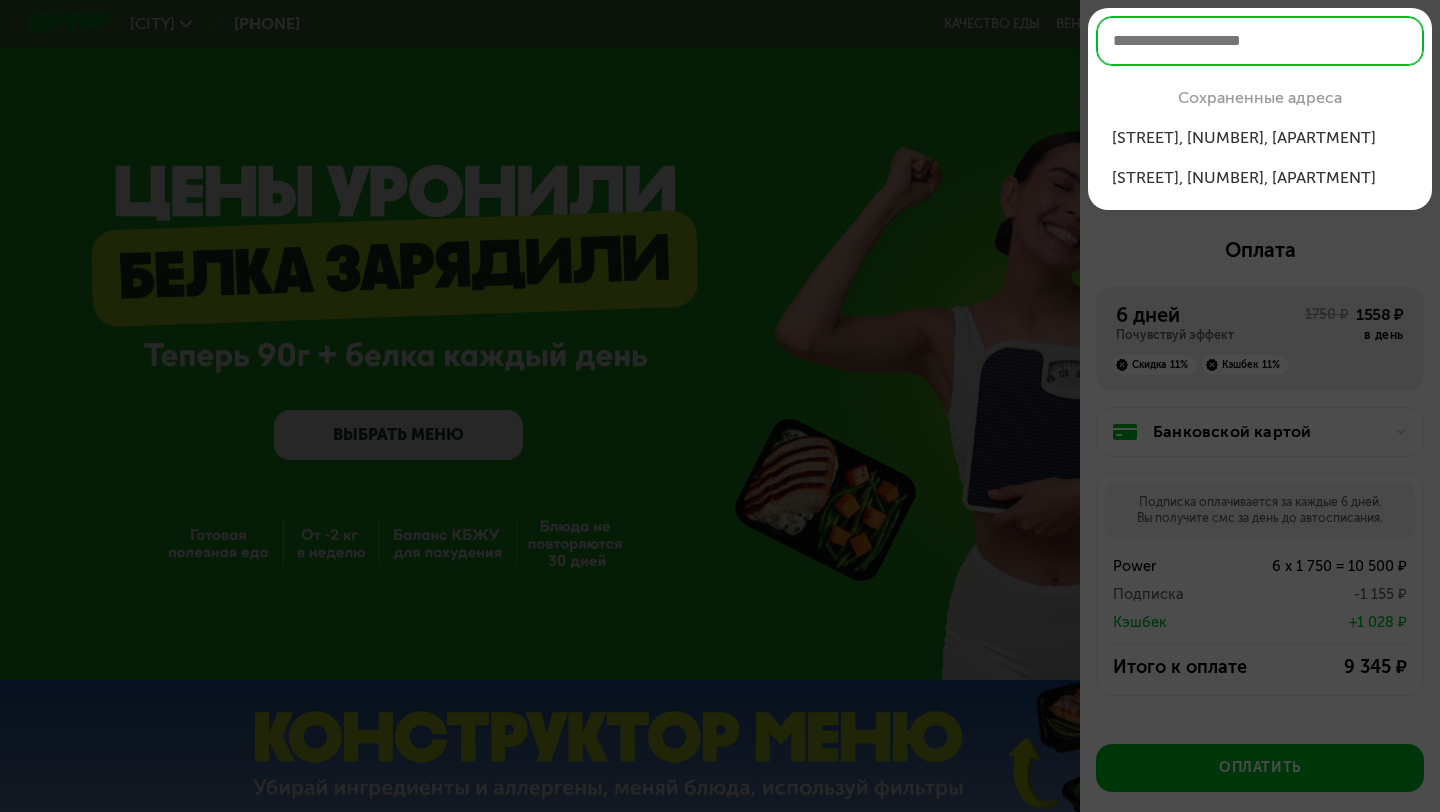 click at bounding box center (720, 406) 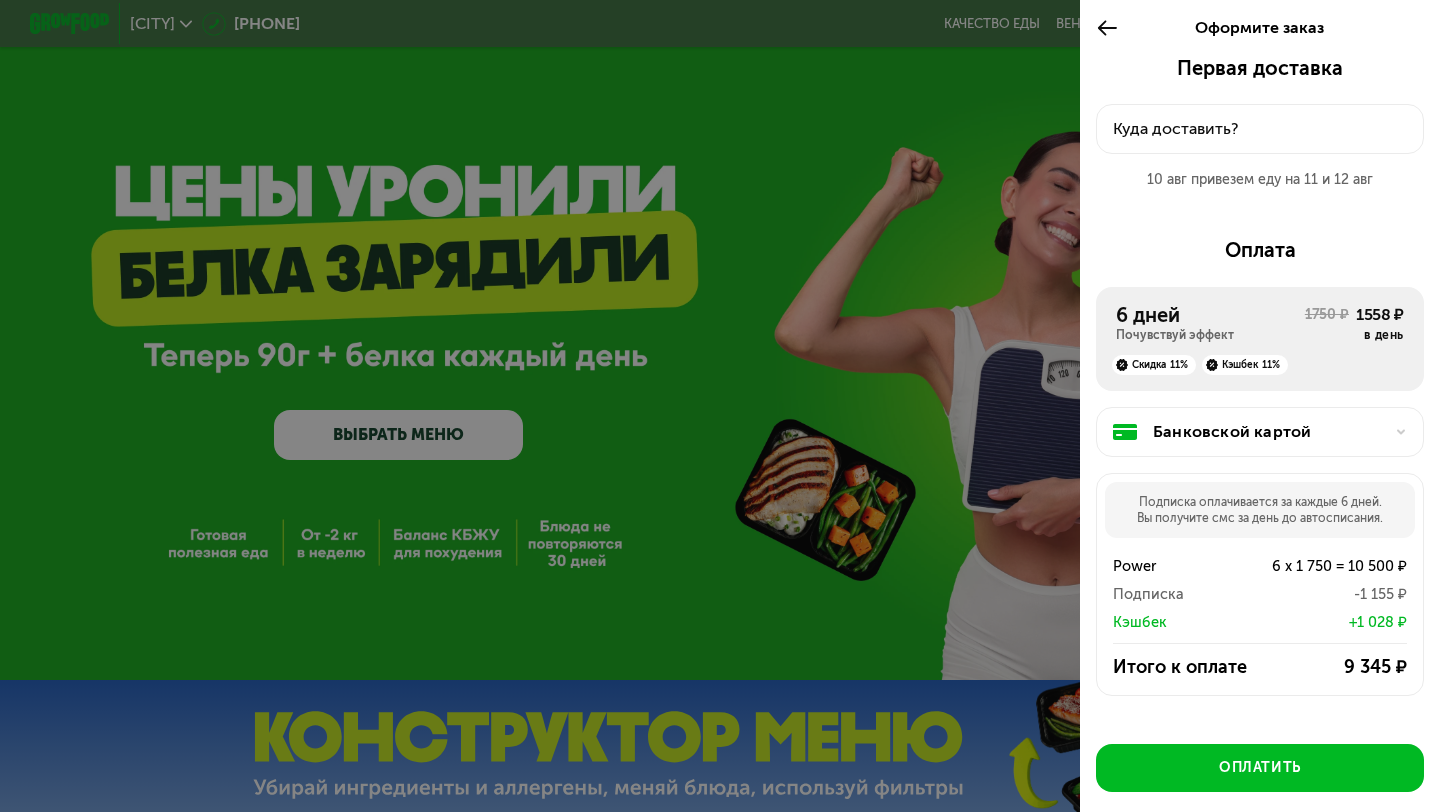 click on "Куда доставить?" 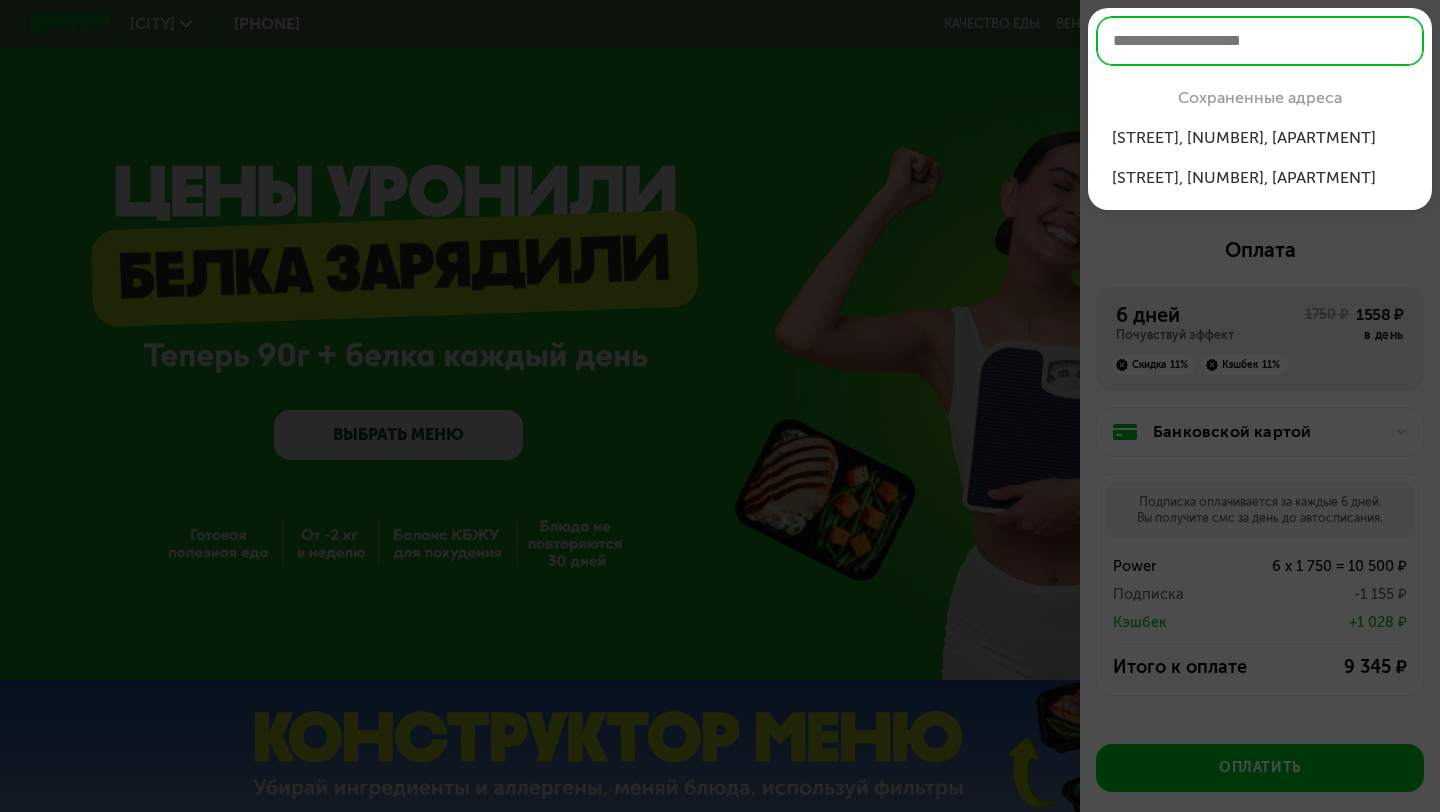 click at bounding box center (720, 406) 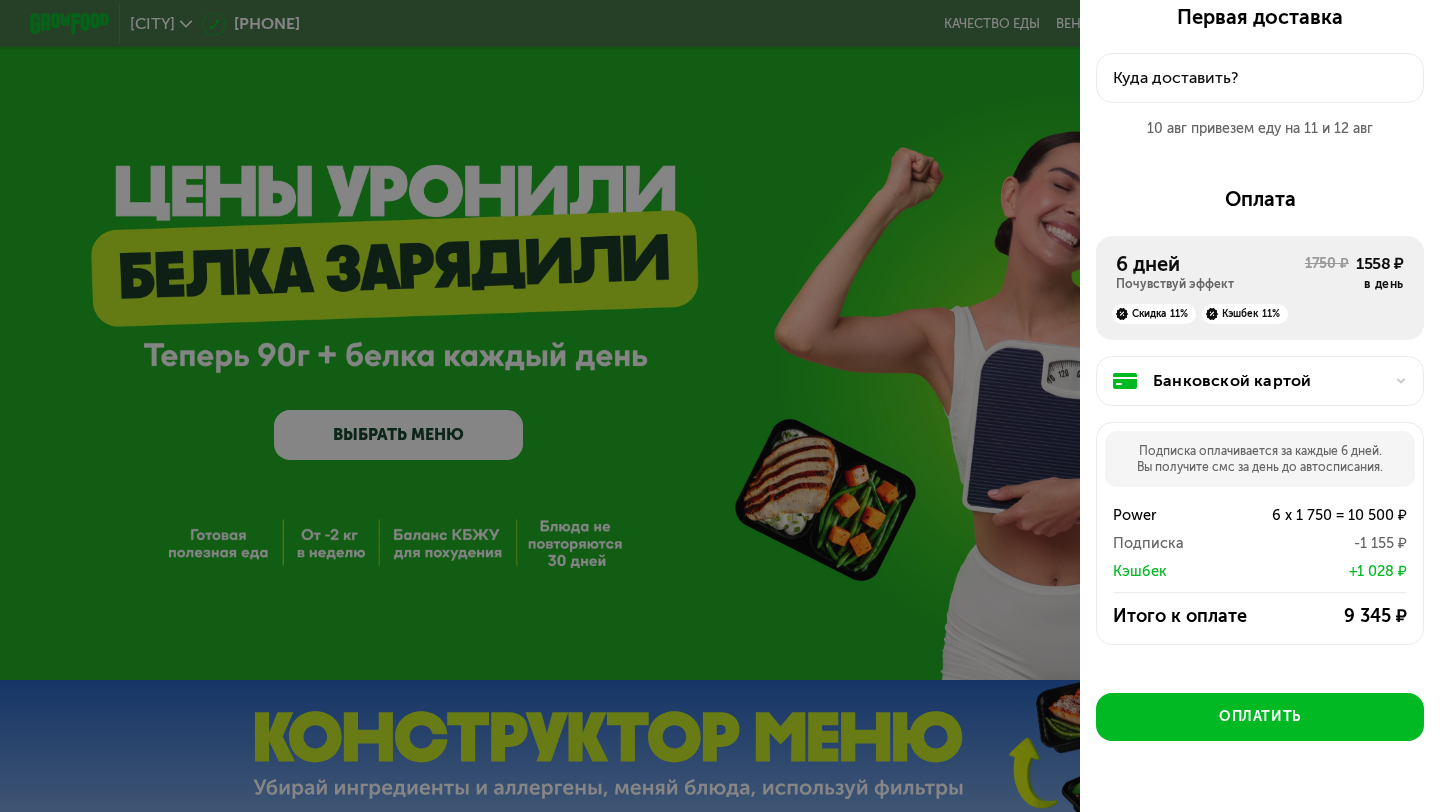 scroll, scrollTop: 52, scrollLeft: 0, axis: vertical 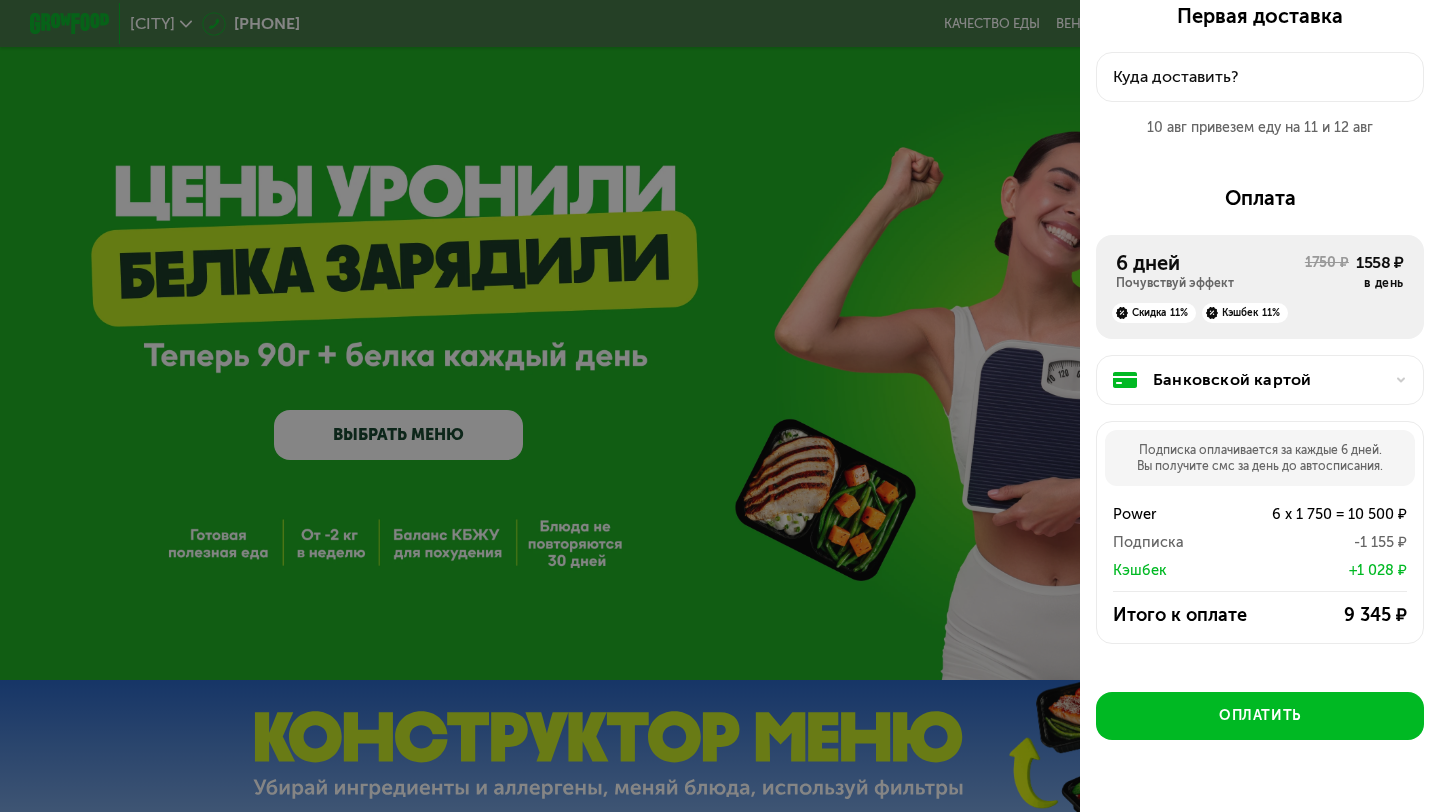 click at bounding box center (720, 406) 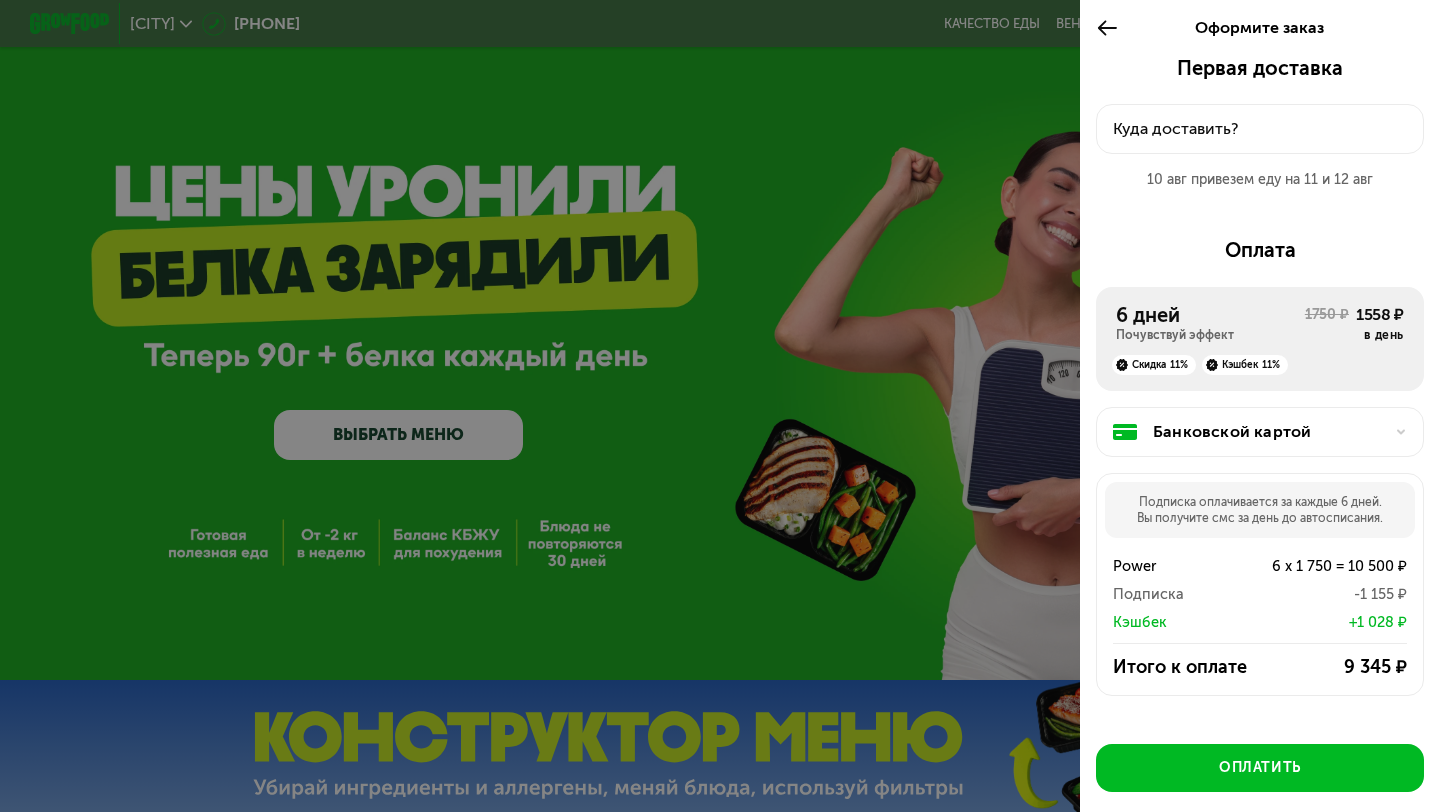 click 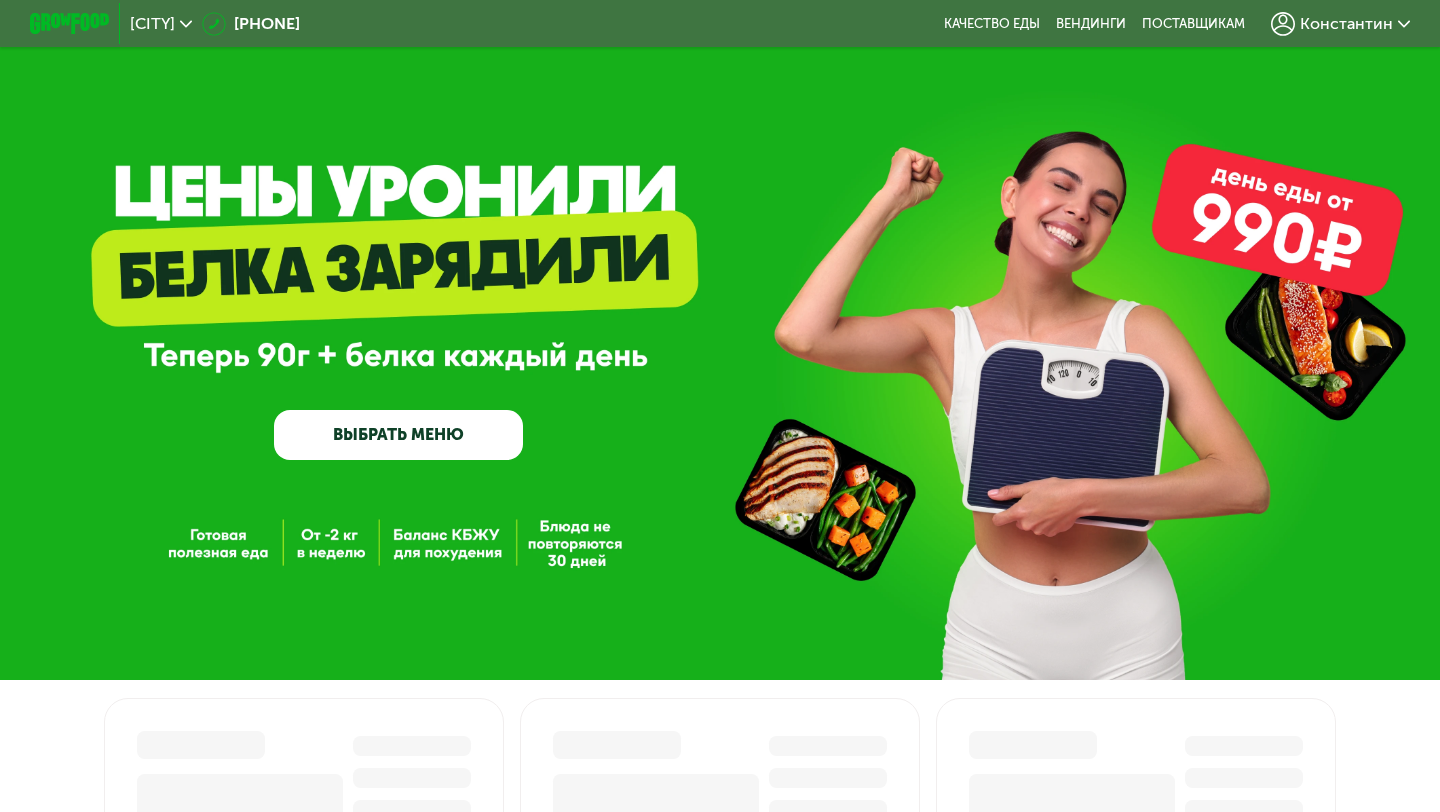 scroll, scrollTop: 0, scrollLeft: 0, axis: both 